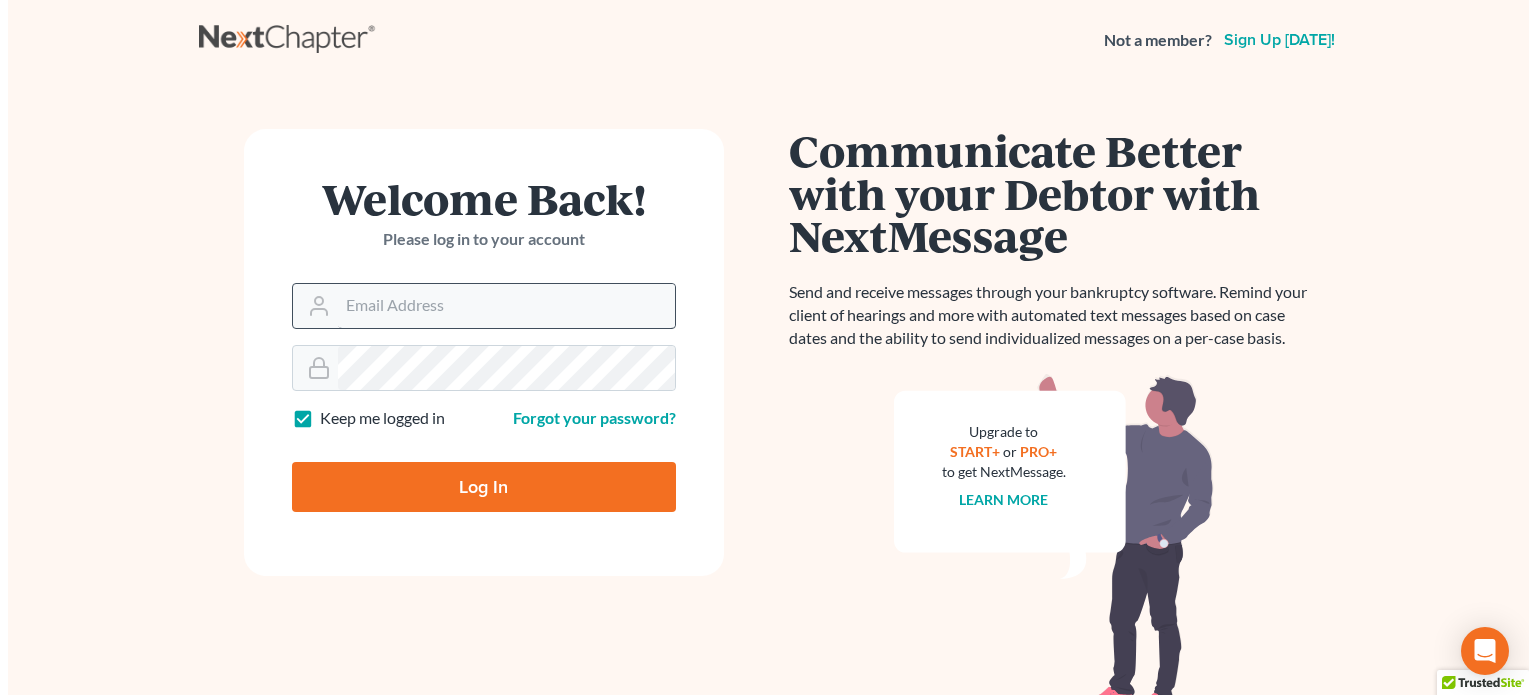 scroll, scrollTop: 0, scrollLeft: 0, axis: both 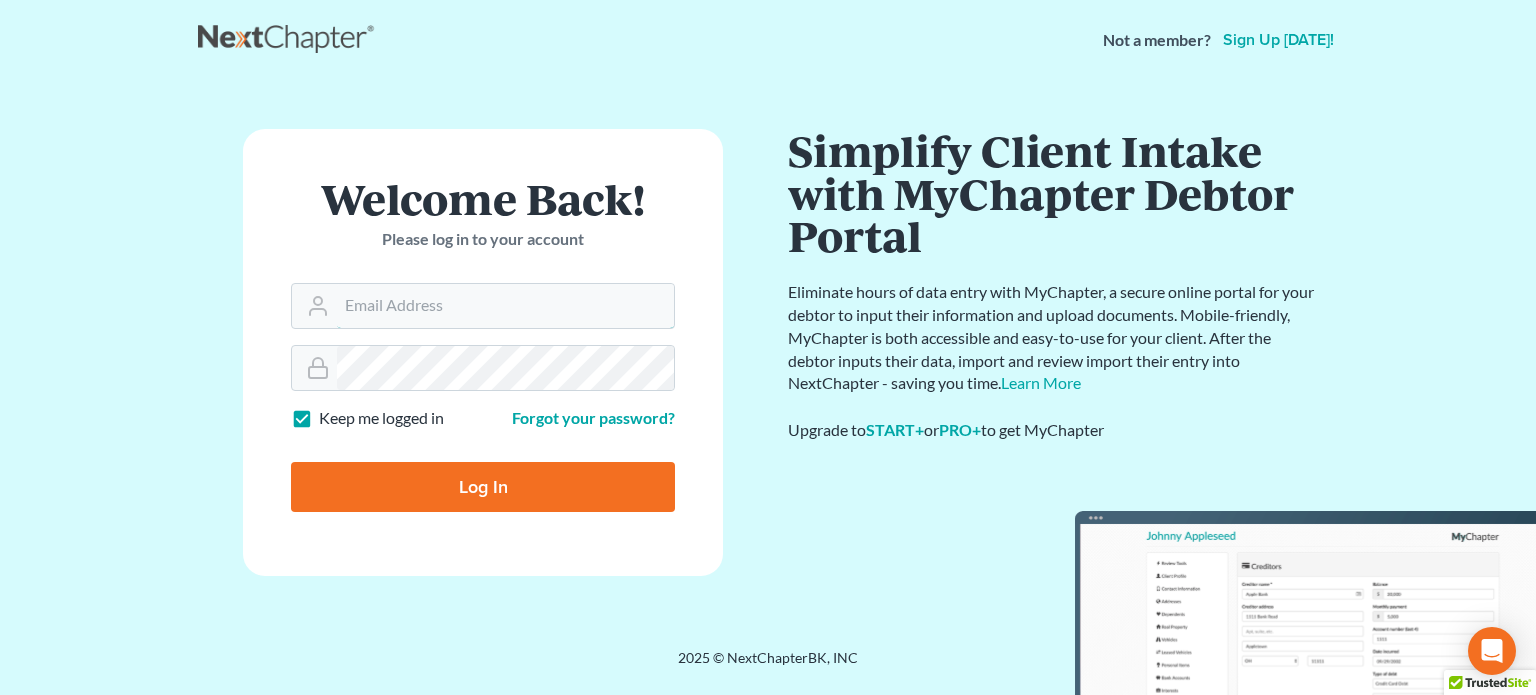 type on "[EMAIL_ADDRESS][DOMAIN_NAME]" 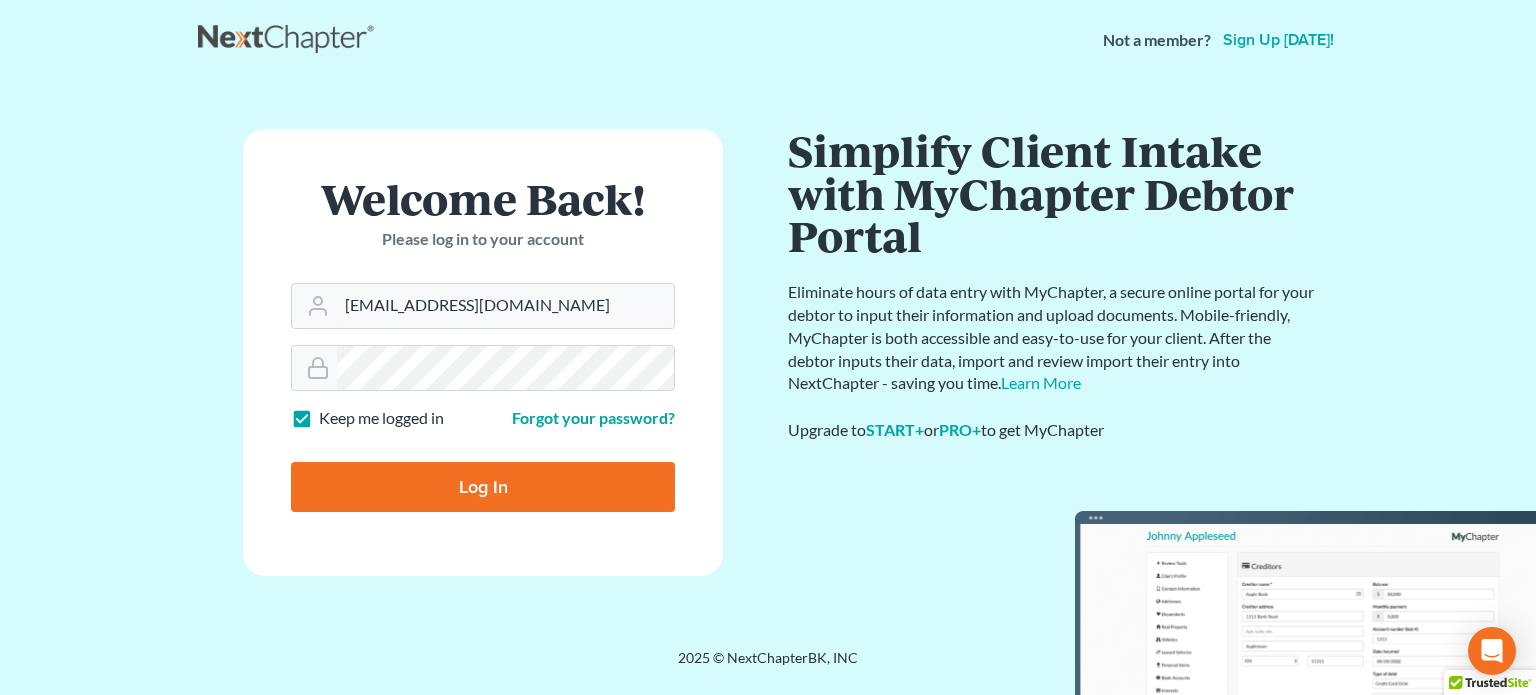 click on "Log In" at bounding box center (483, 487) 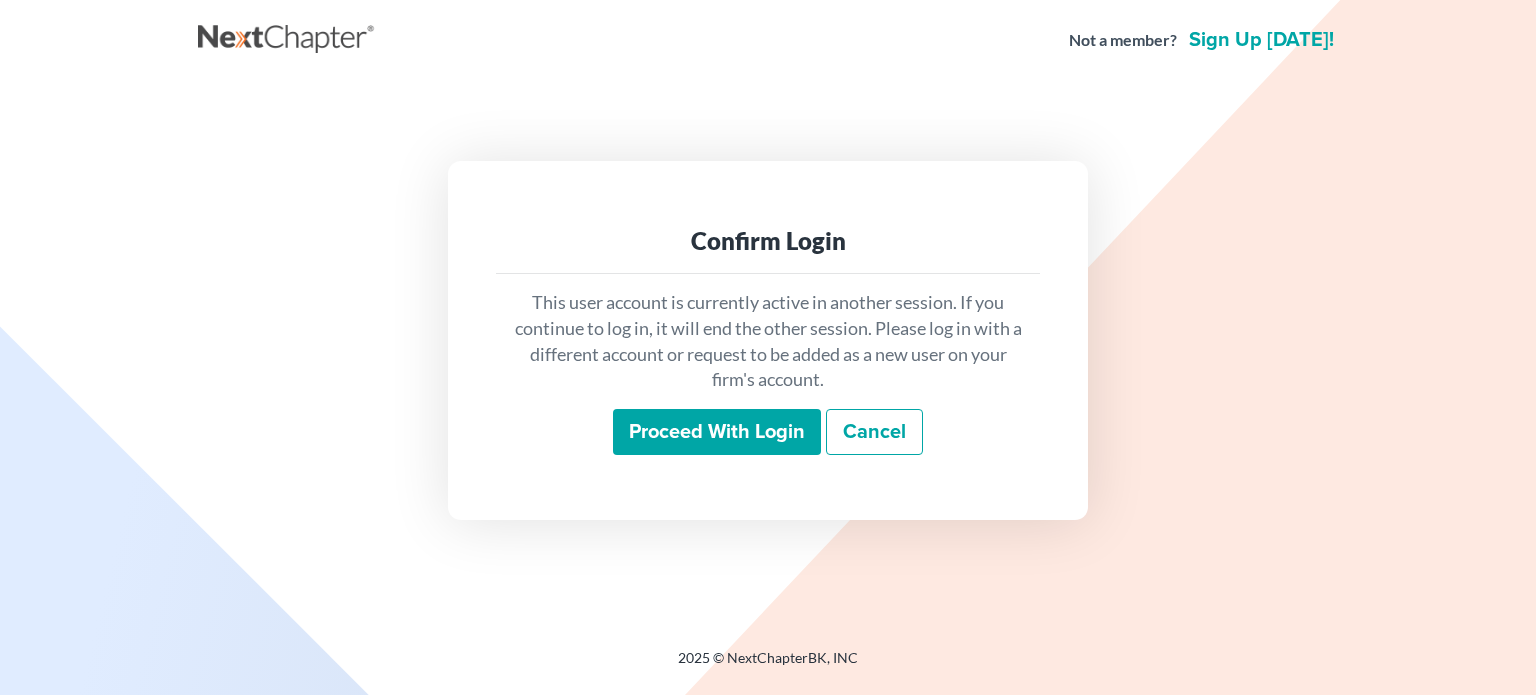 scroll, scrollTop: 0, scrollLeft: 0, axis: both 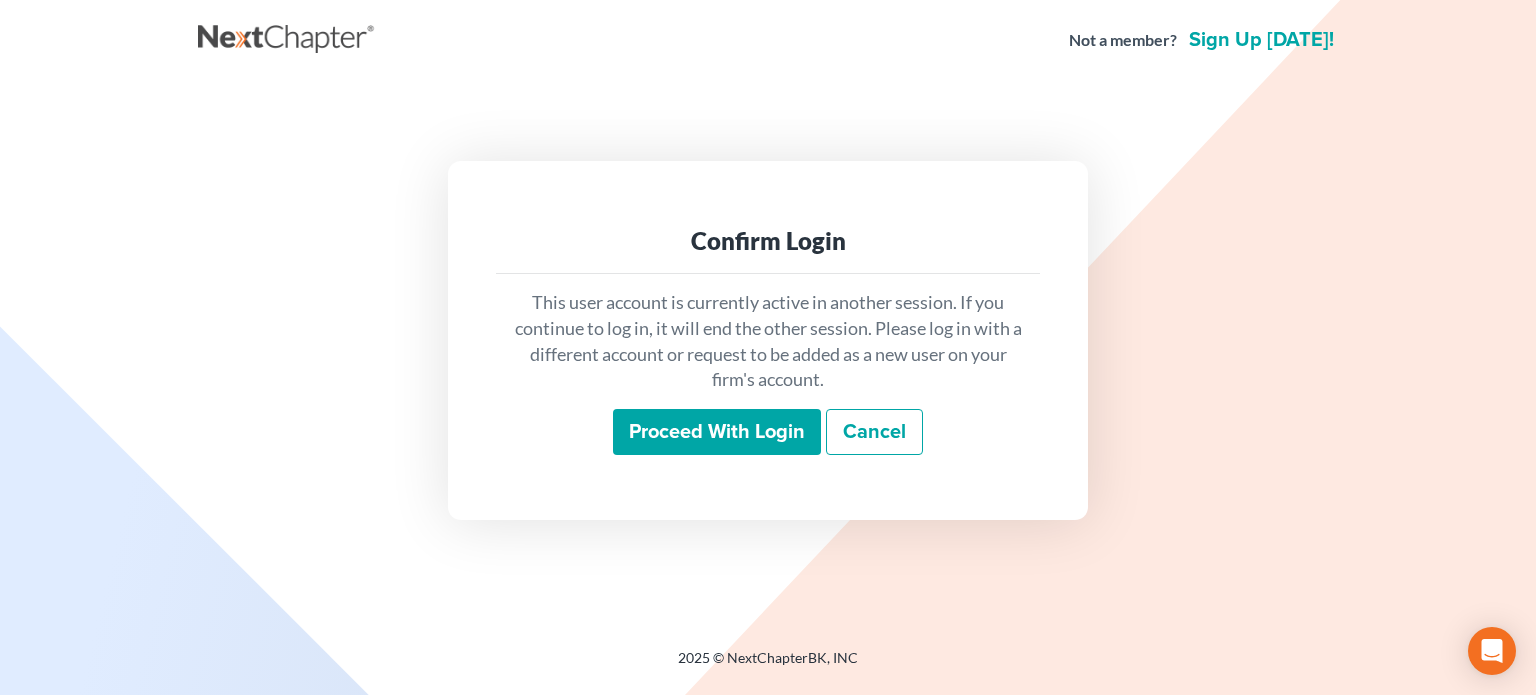 click on "Proceed with login" at bounding box center [717, 432] 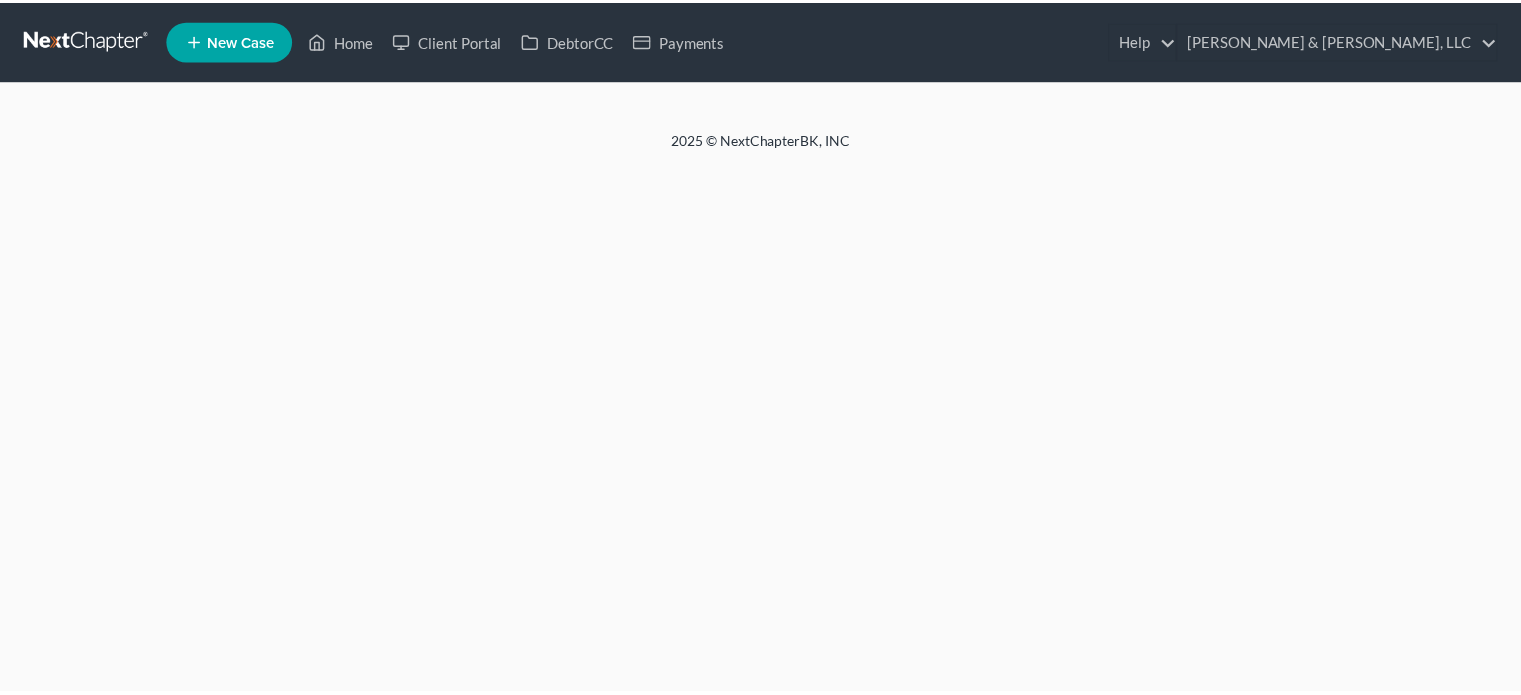 scroll, scrollTop: 0, scrollLeft: 0, axis: both 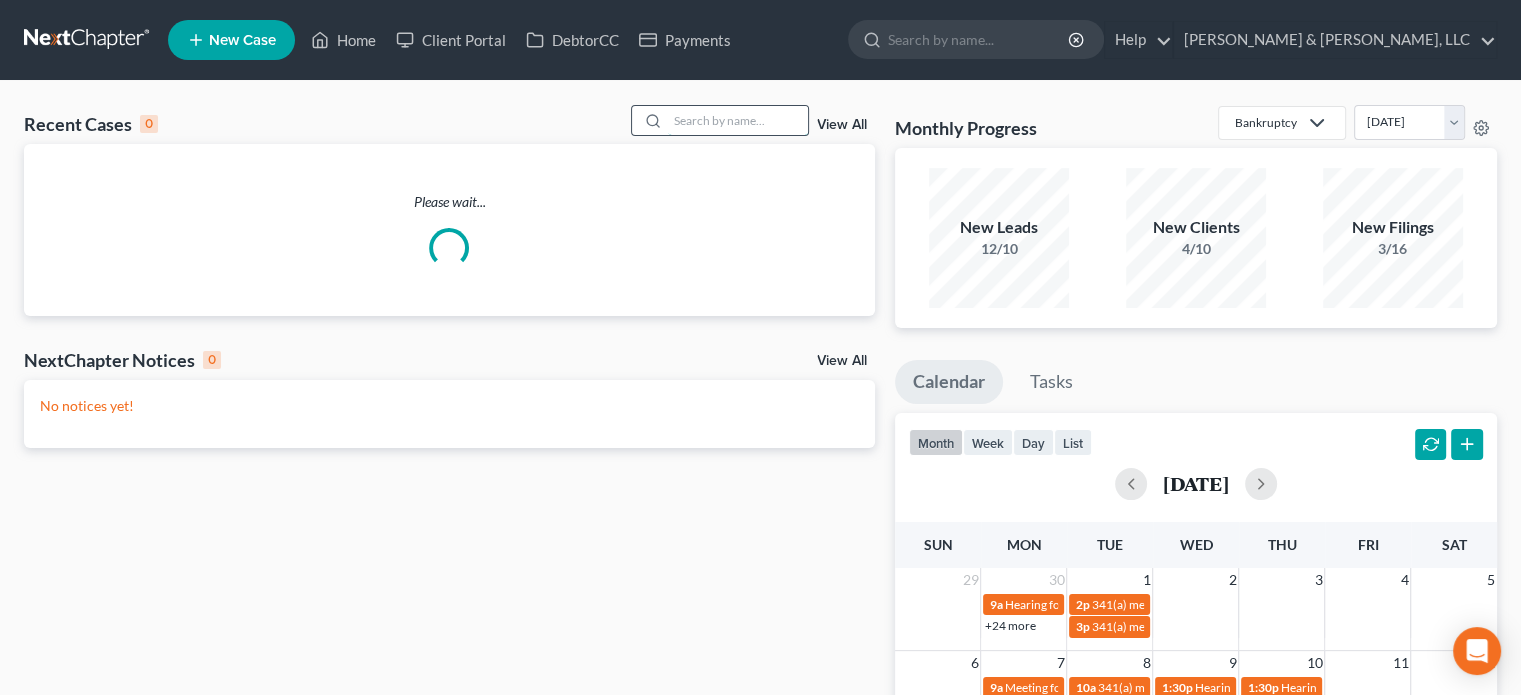 click at bounding box center [738, 120] 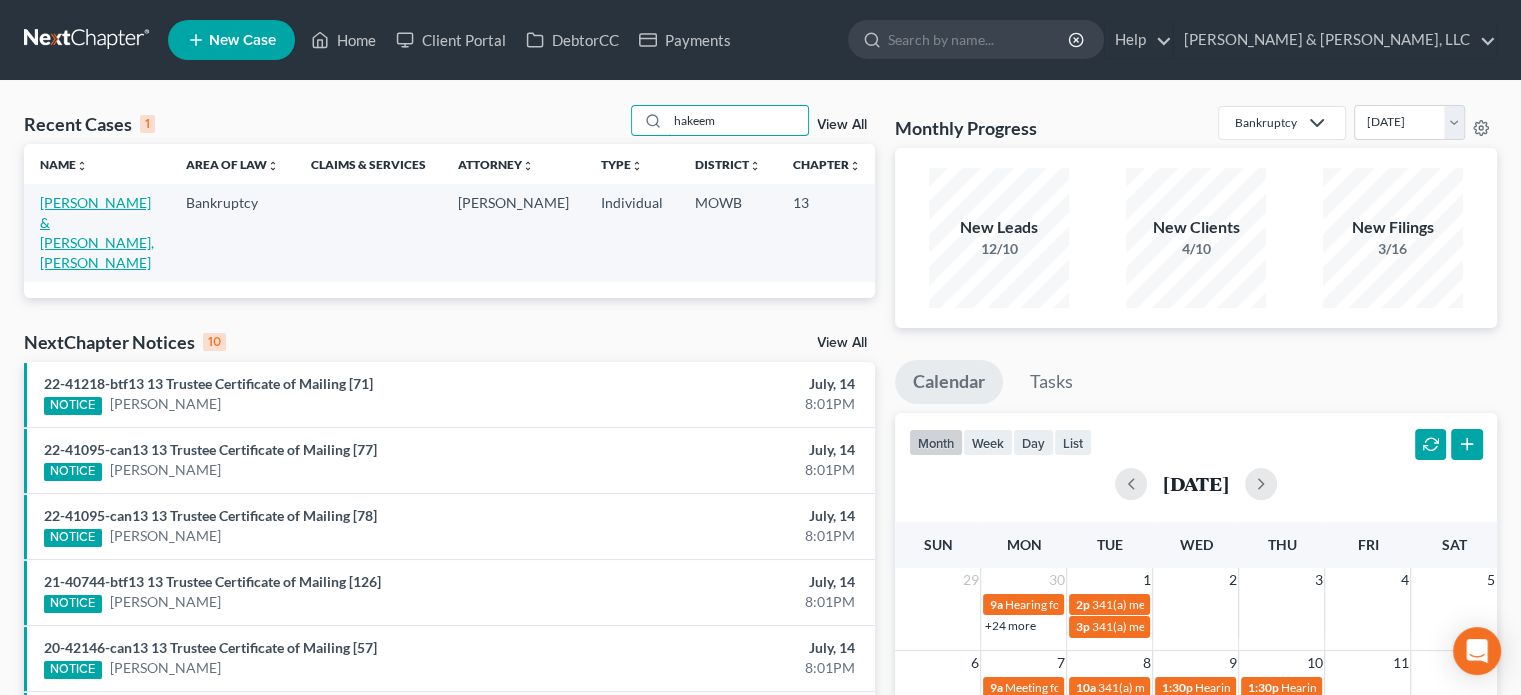 type on "hakeem" 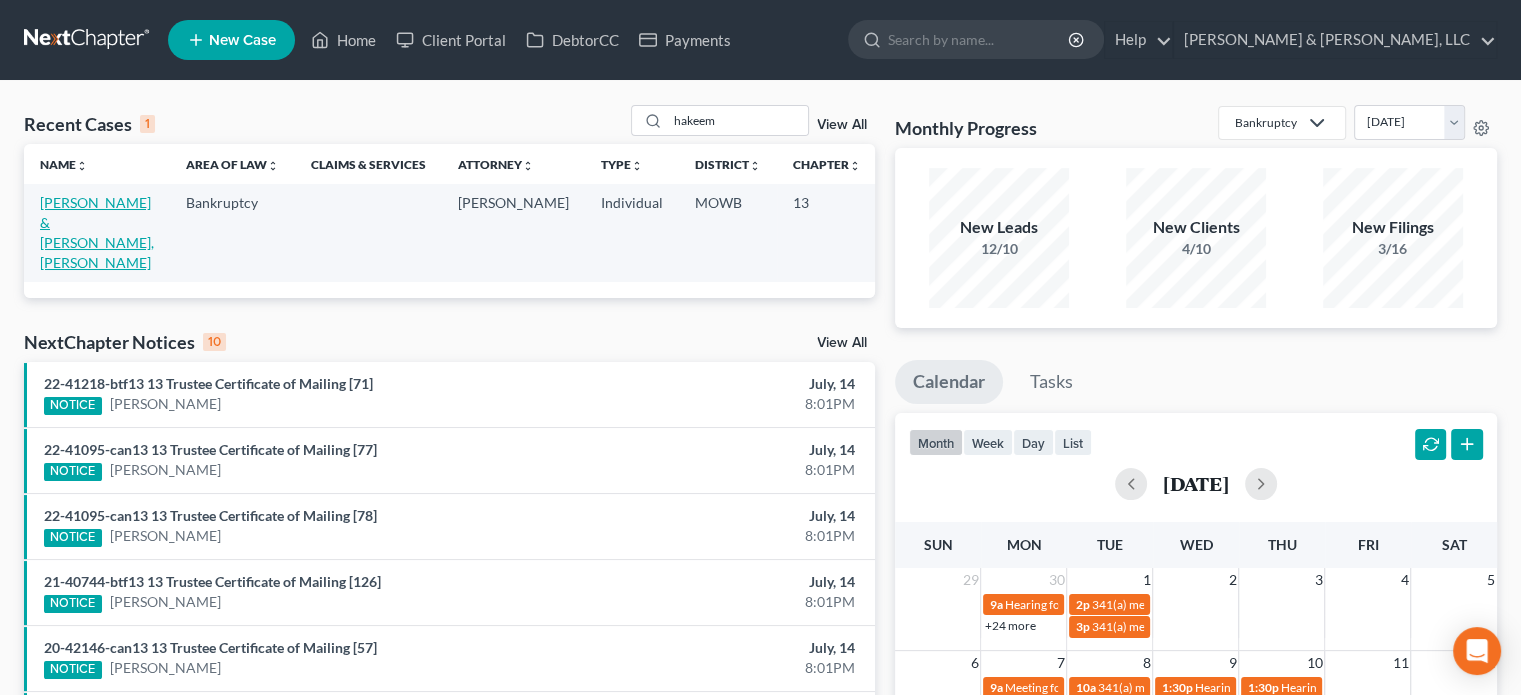 click on "[PERSON_NAME] & [PERSON_NAME], [PERSON_NAME]" at bounding box center (97, 232) 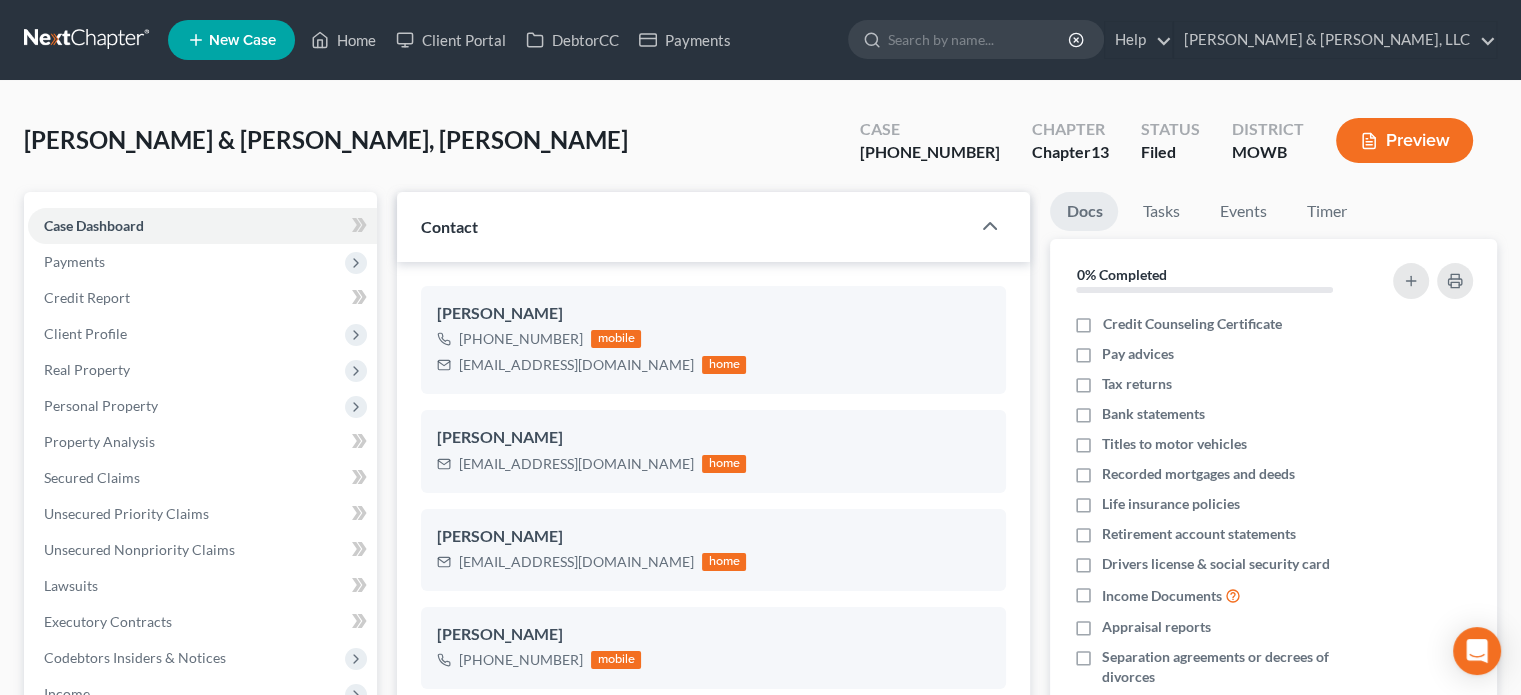 scroll, scrollTop: 1402, scrollLeft: 0, axis: vertical 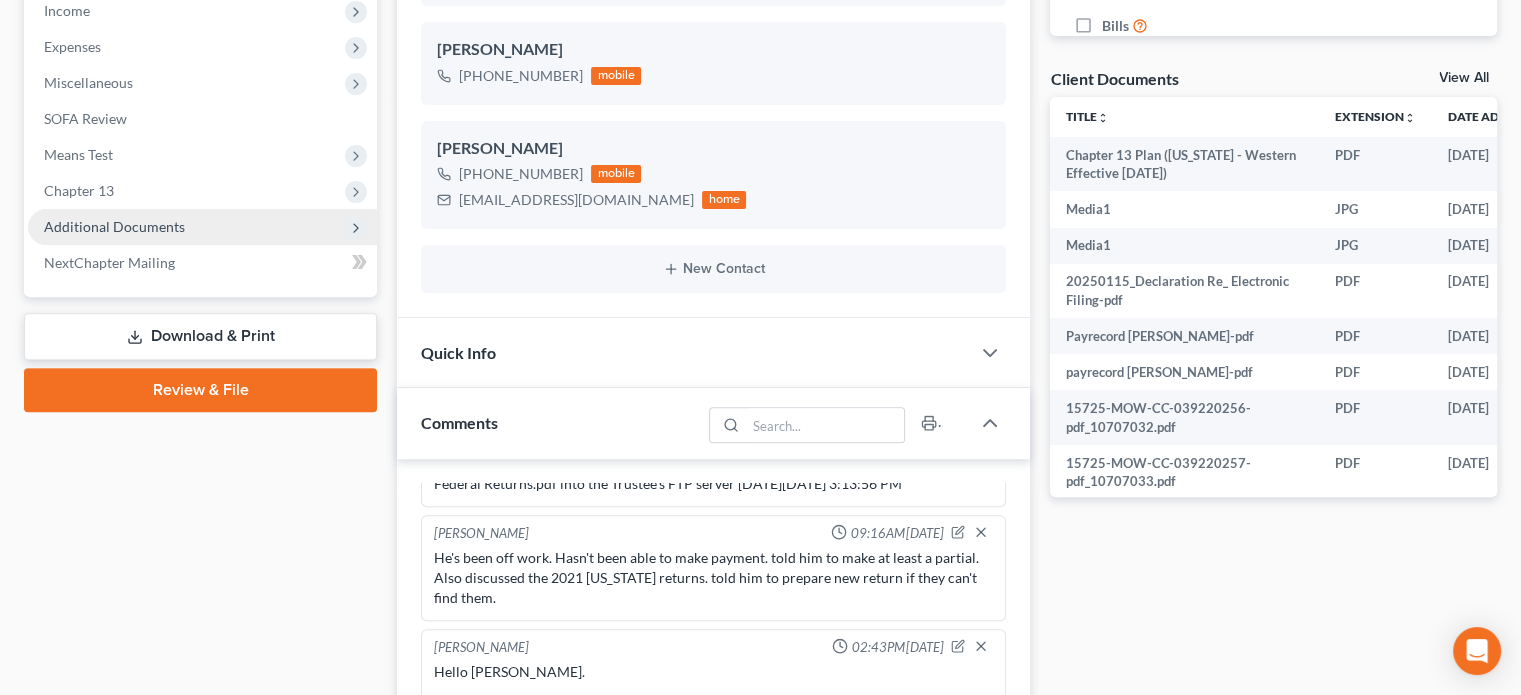 click on "Additional Documents" at bounding box center (202, 227) 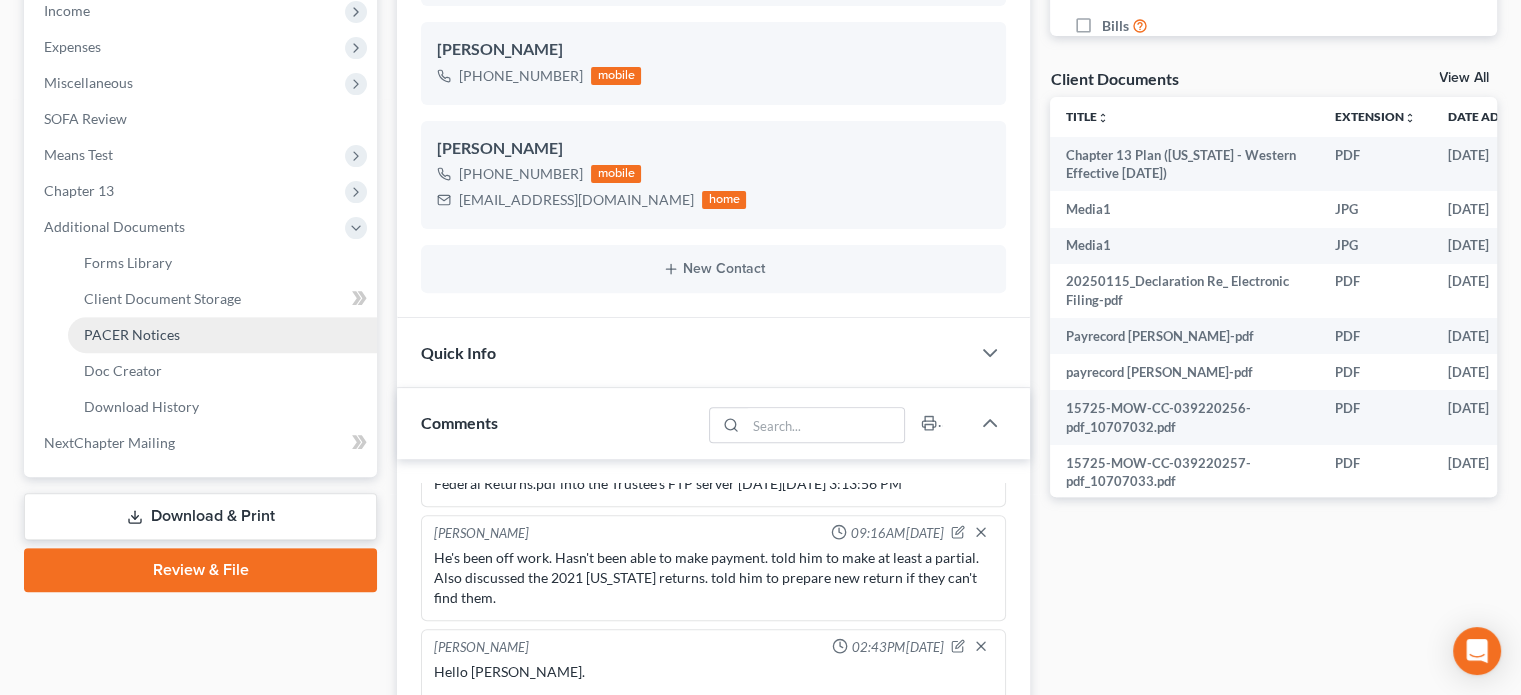 click on "PACER Notices" at bounding box center [132, 334] 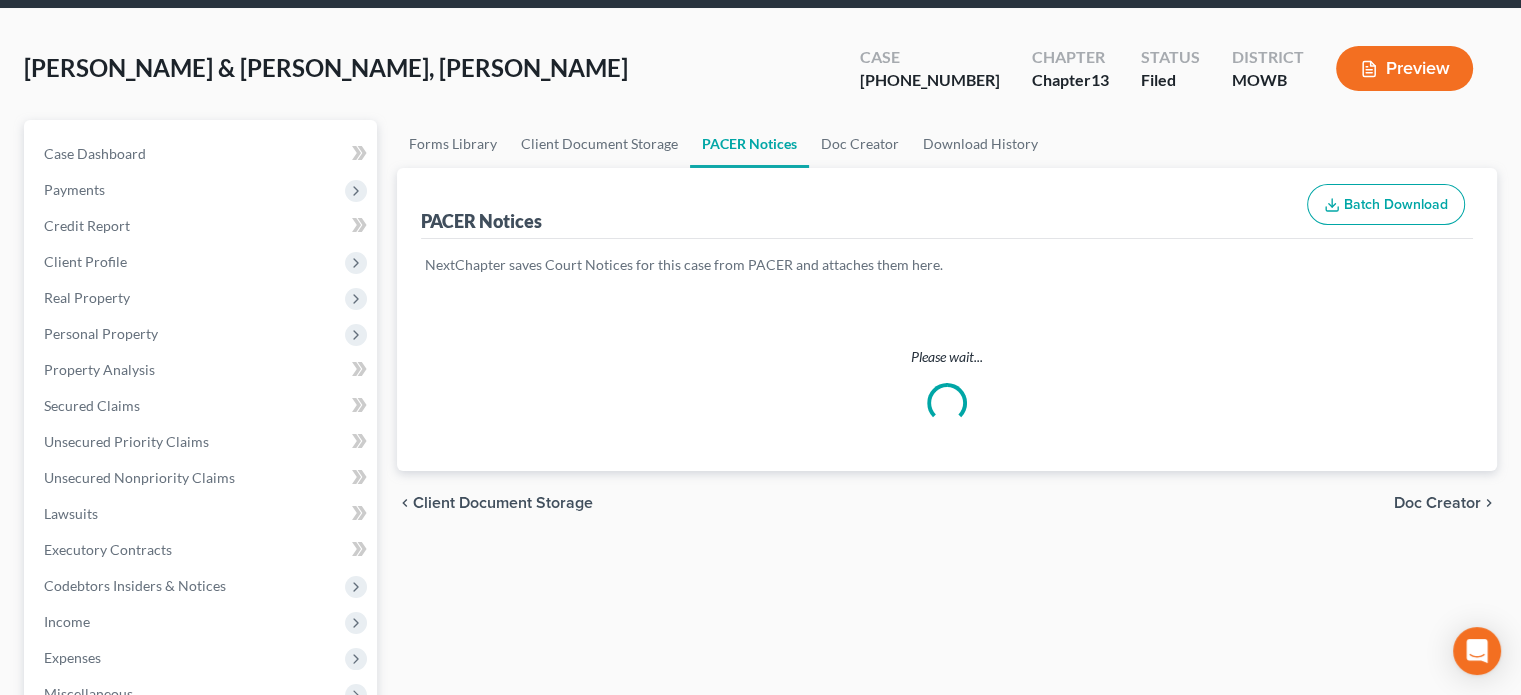 scroll, scrollTop: 0, scrollLeft: 0, axis: both 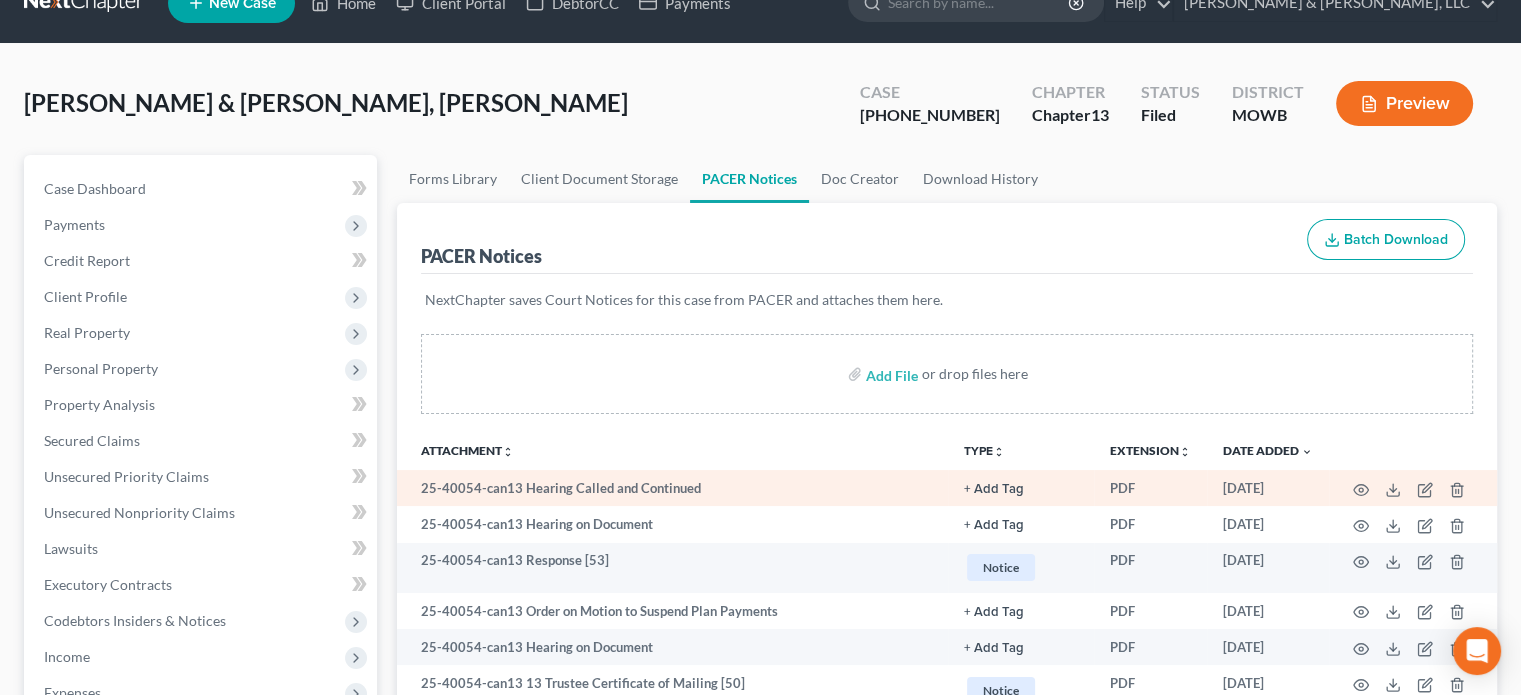 click at bounding box center [1413, 488] 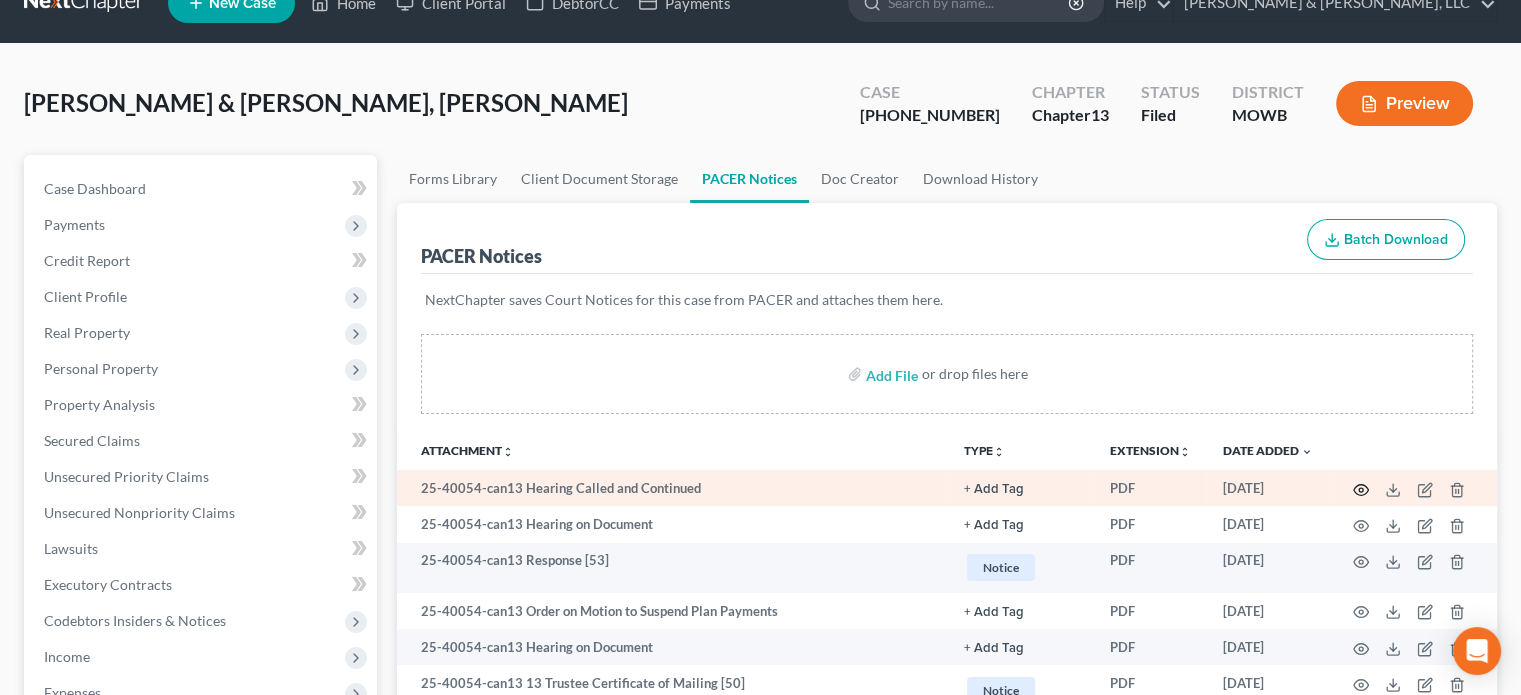 click 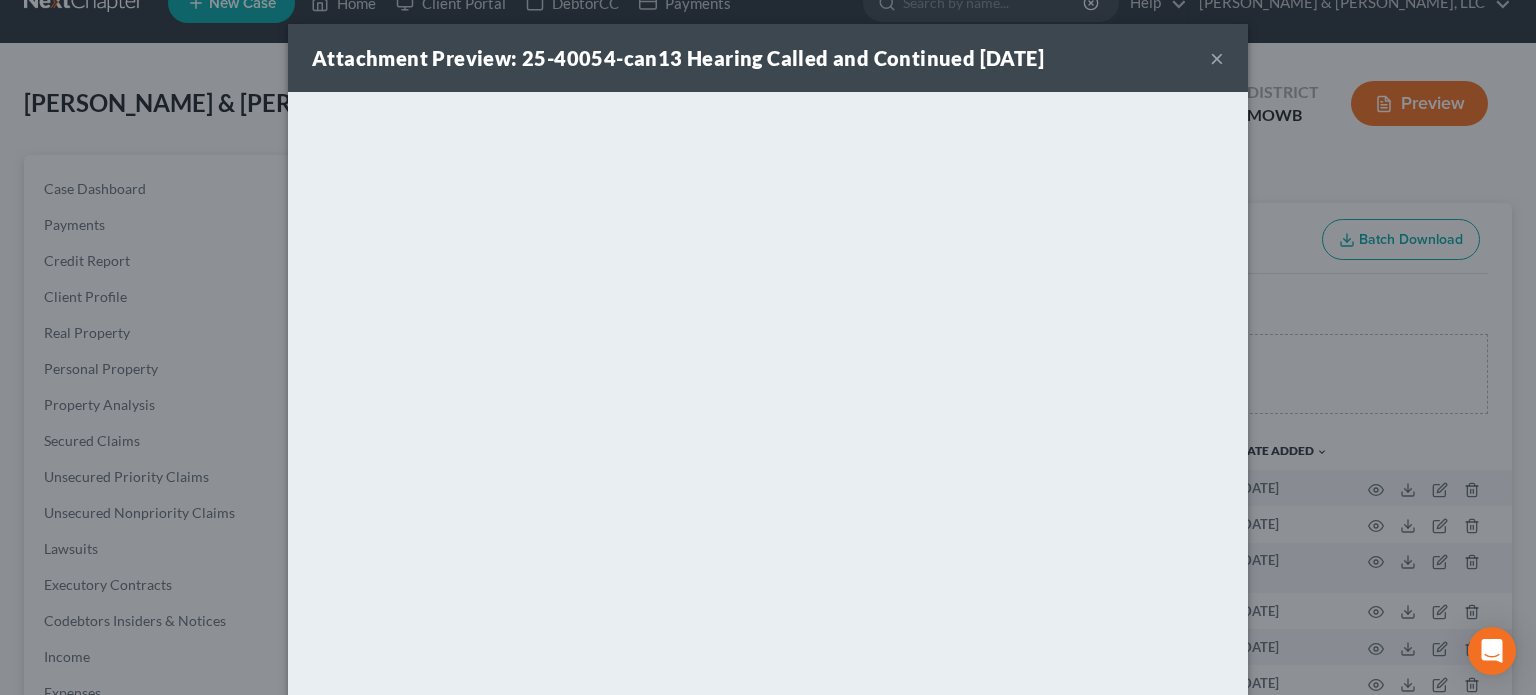 click on "×" at bounding box center (1217, 58) 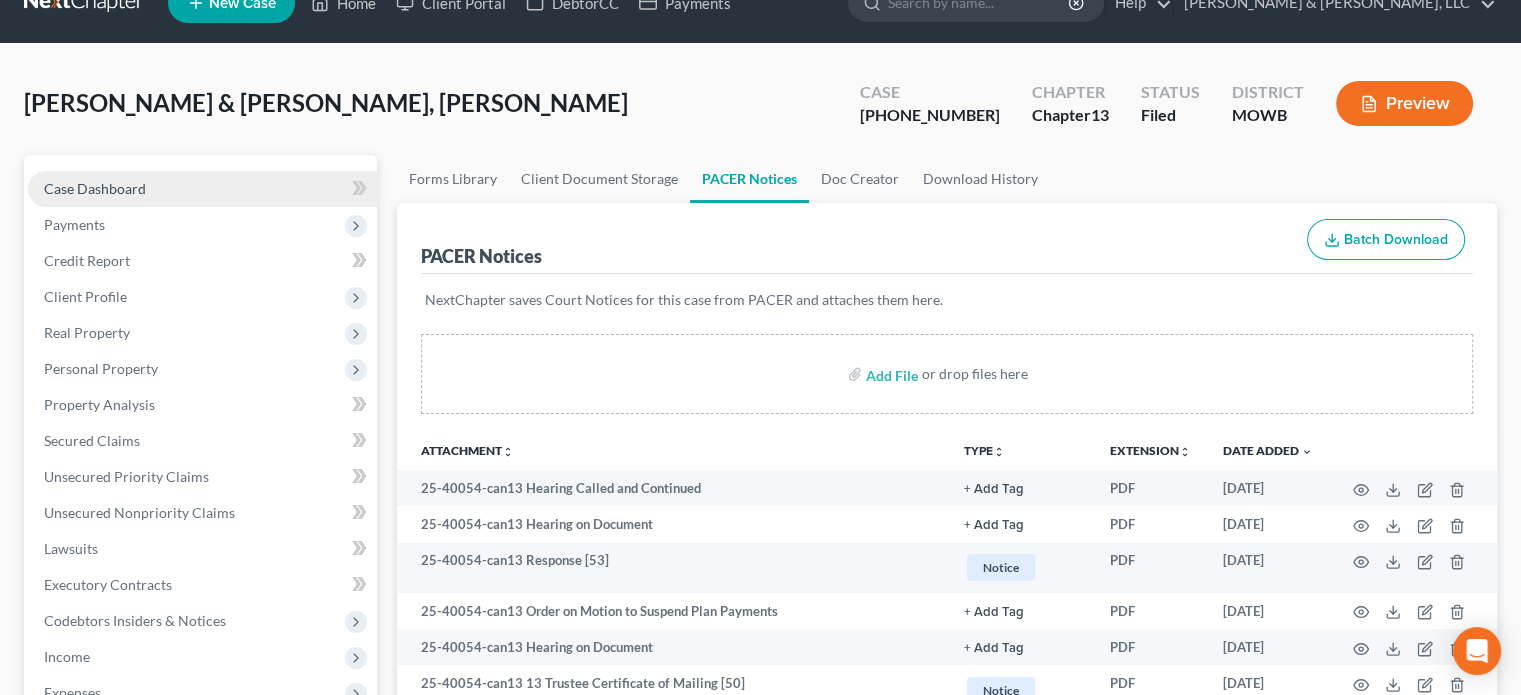 click on "Case Dashboard" at bounding box center (95, 188) 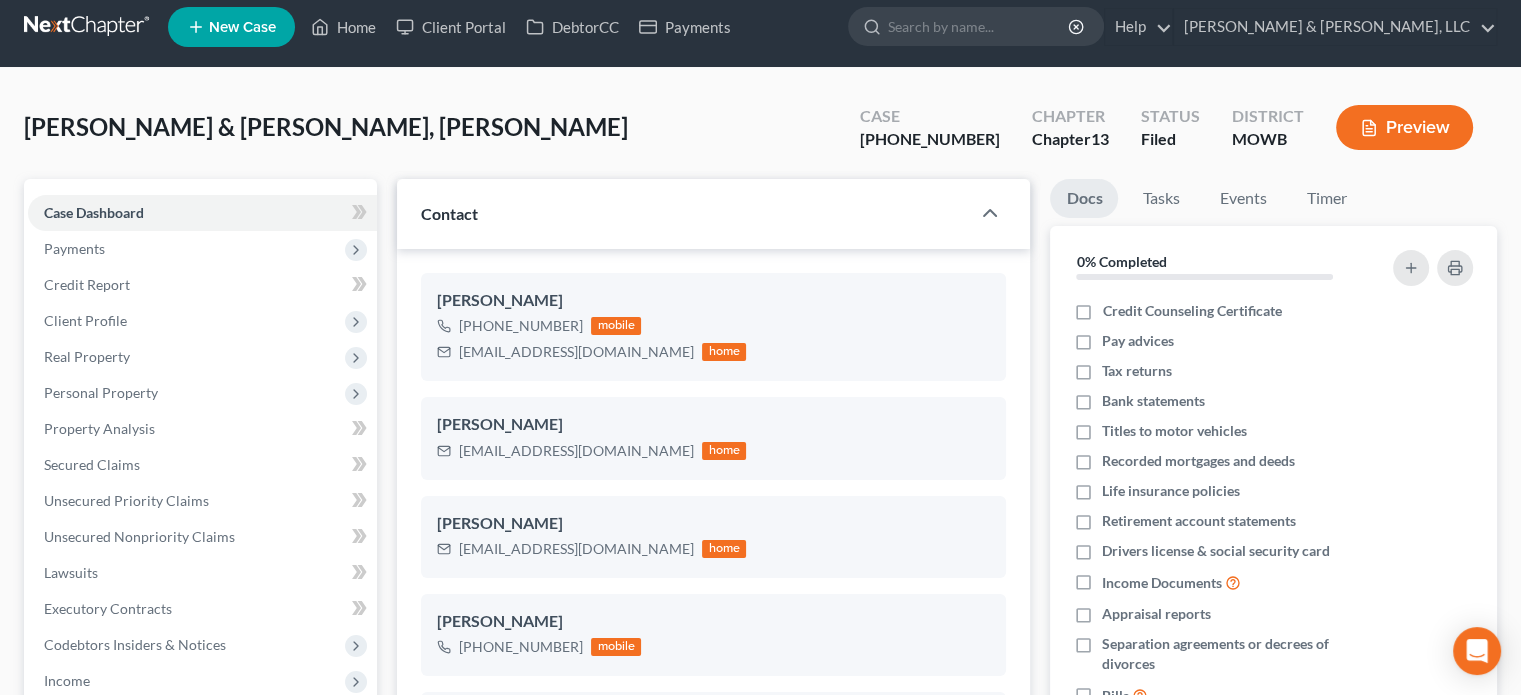 scroll, scrollTop: 0, scrollLeft: 0, axis: both 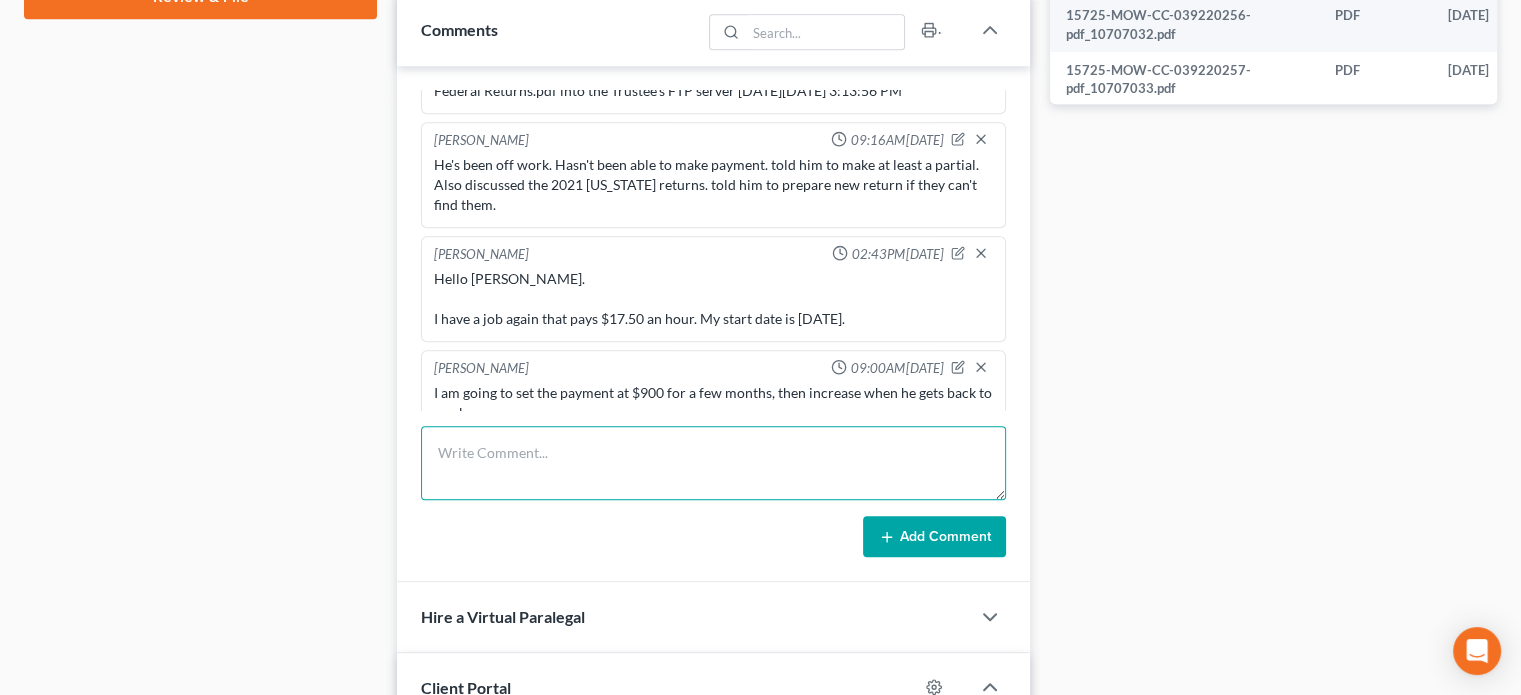 click at bounding box center [713, 463] 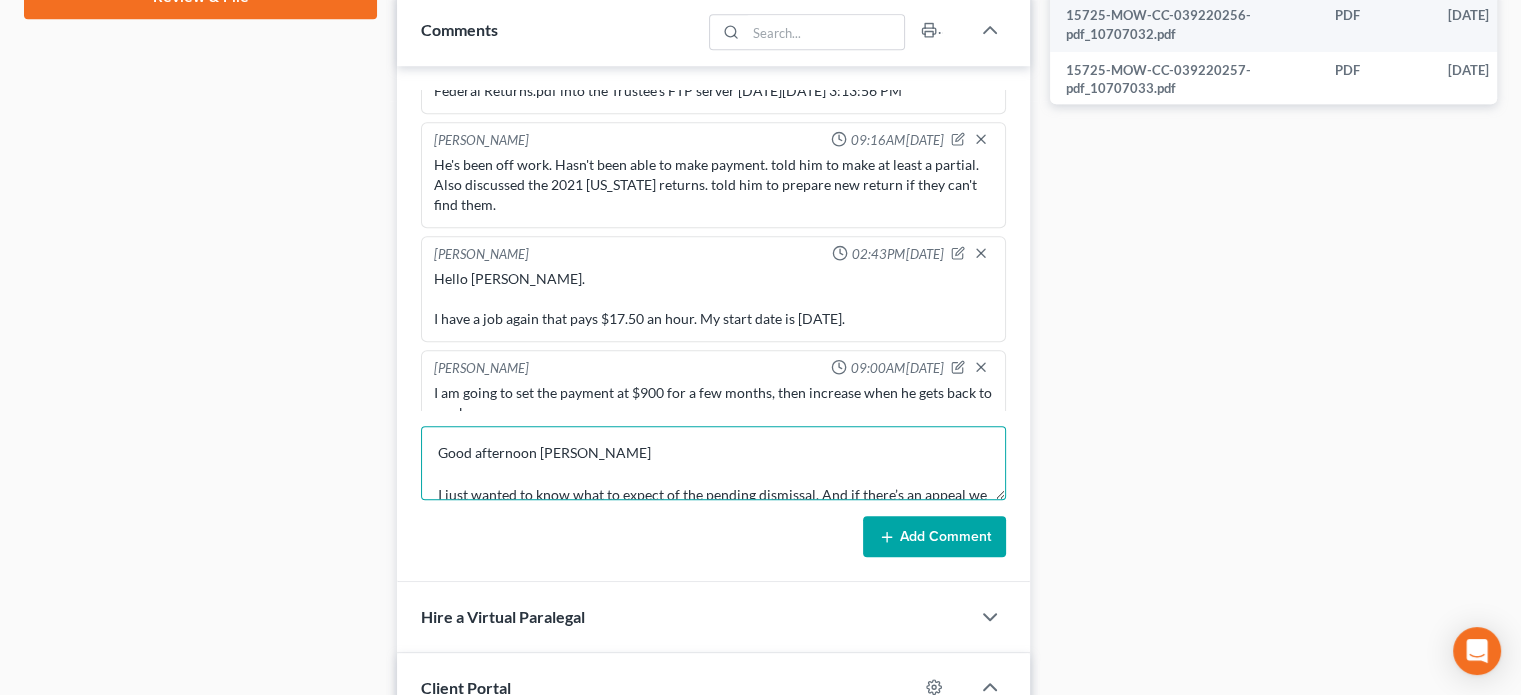 scroll, scrollTop: 151, scrollLeft: 0, axis: vertical 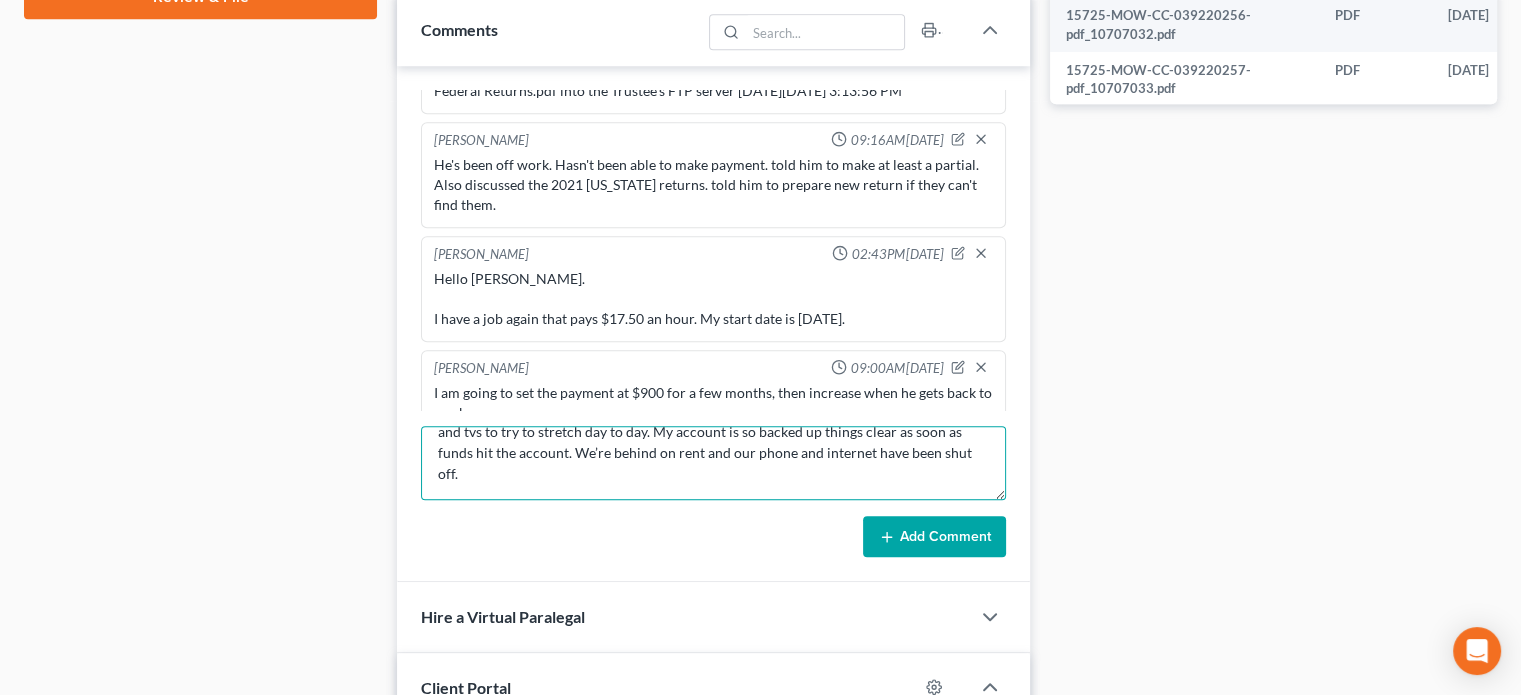 type on "Good afternoon [PERSON_NAME]
I just wanted to know what to expect of the pending dismissal. And if there’s an appeal we can make. I’ve been laid off for a majority of the duration of this case. My wife had a major emergency surgery so I took time off and was terminated for attendance reasons. And I haven’t started working long enough to get even 1 paycheck yet. I’ve sold plasma and tvs to try to stretch day to day. My account is so backed up things clear as soon as funds hit the account. We’re behind on rent and our phone and internet have been shut off." 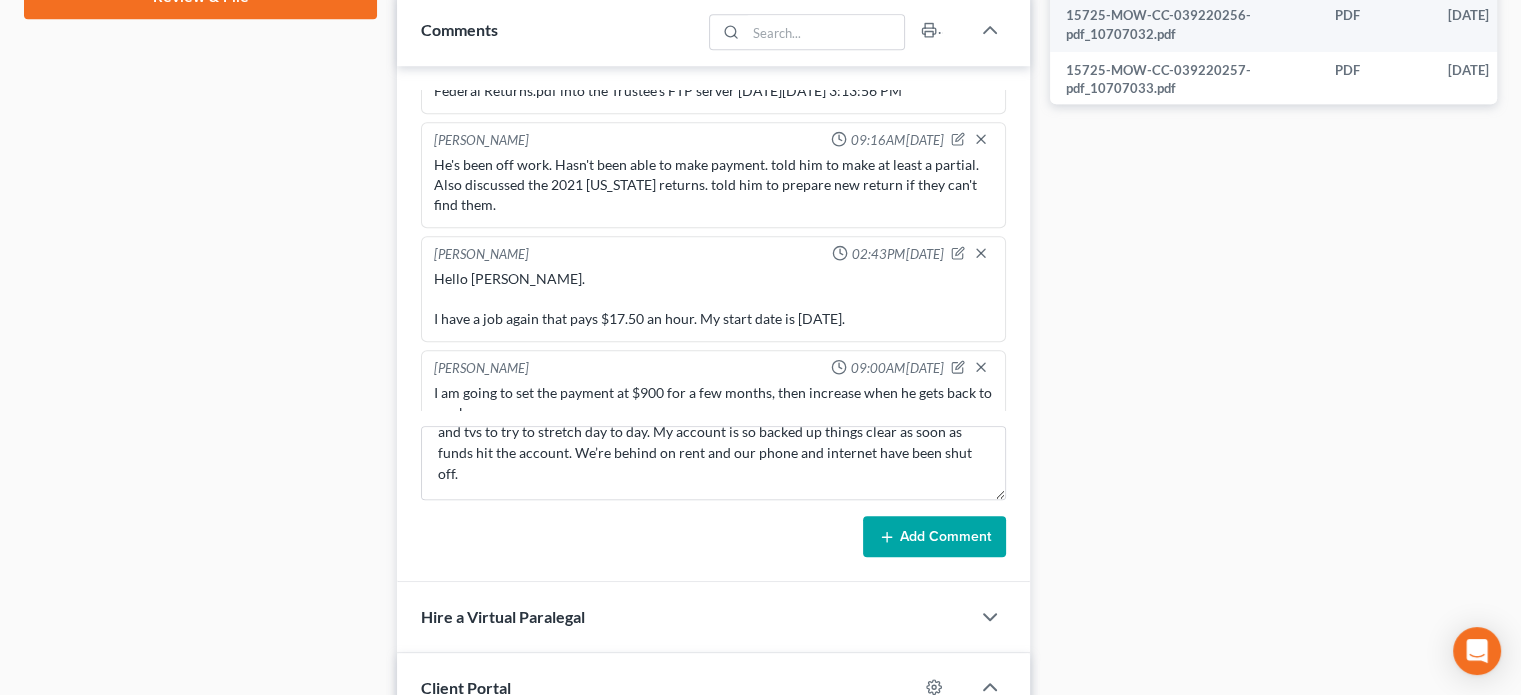 click on "Add Comment" at bounding box center [934, 537] 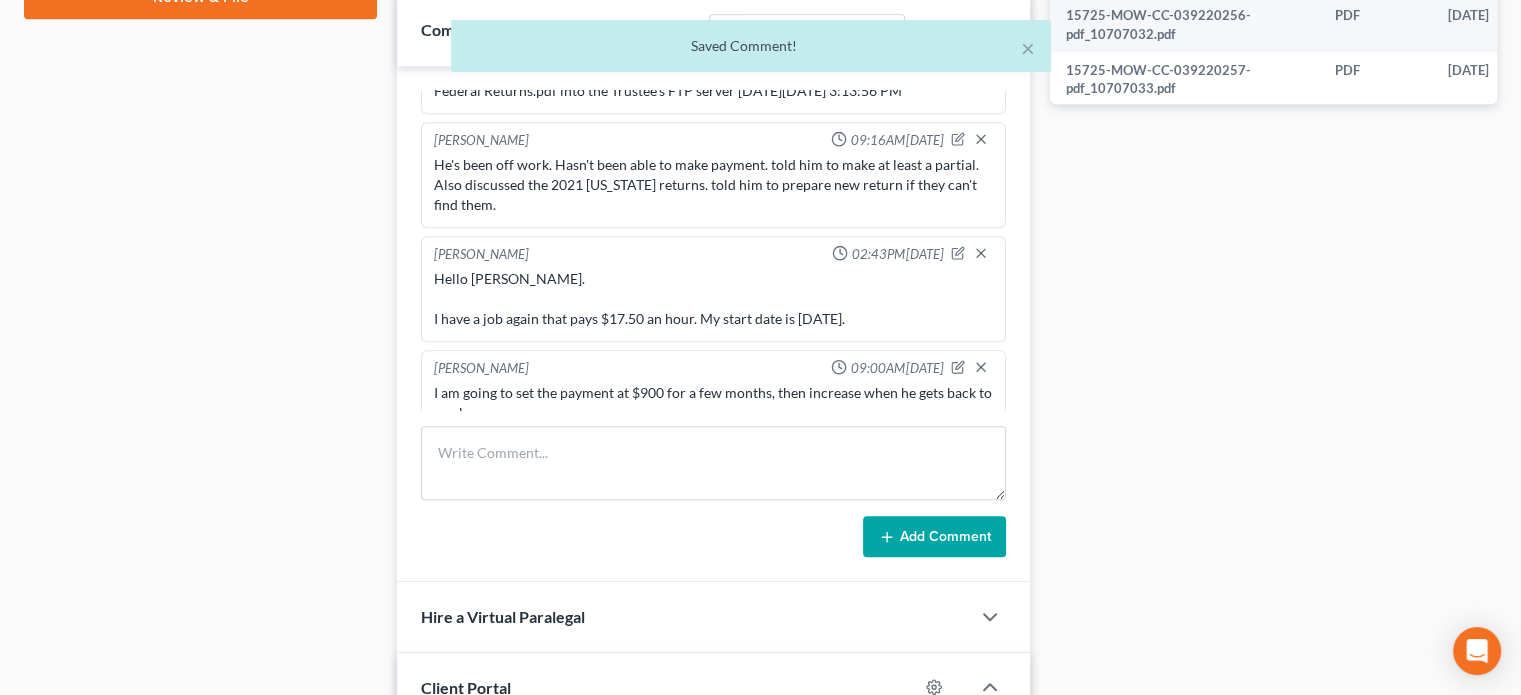 scroll, scrollTop: 0, scrollLeft: 0, axis: both 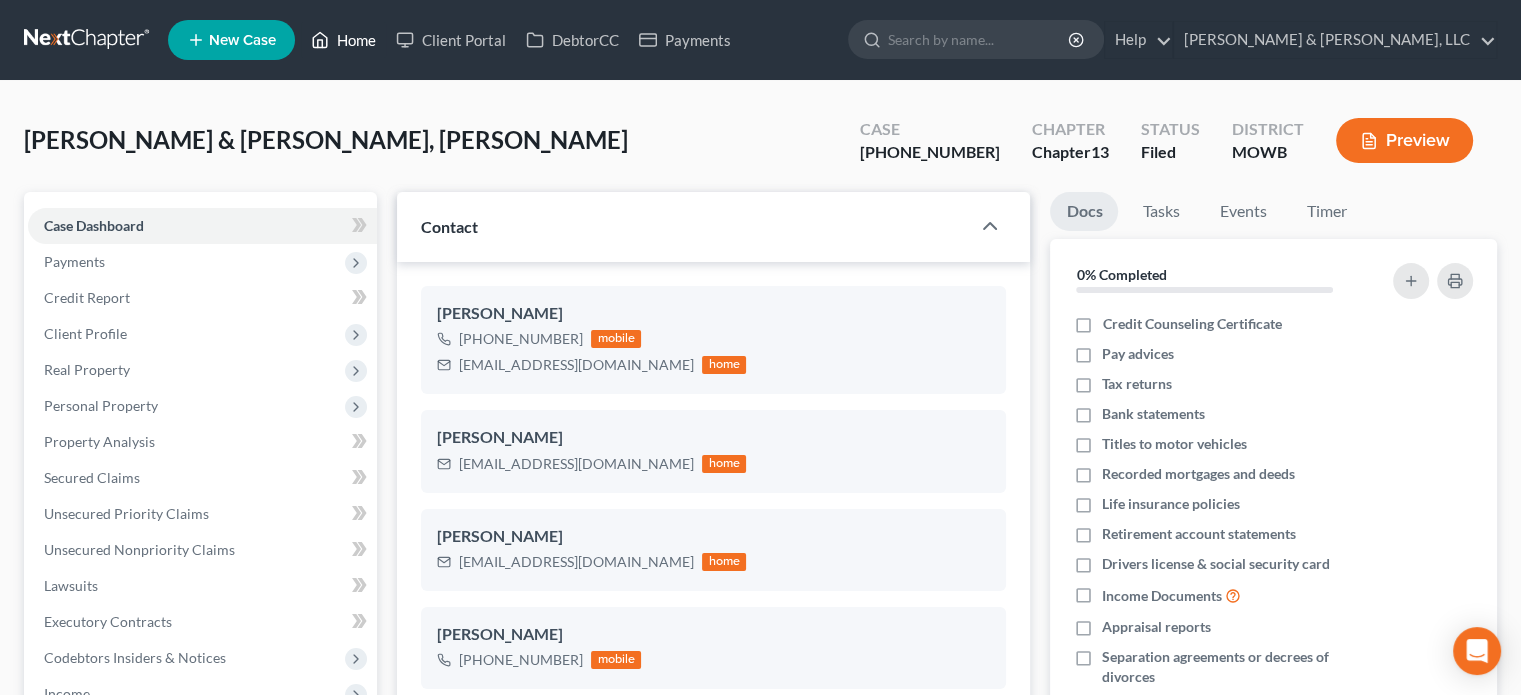 click on "Home" at bounding box center (343, 40) 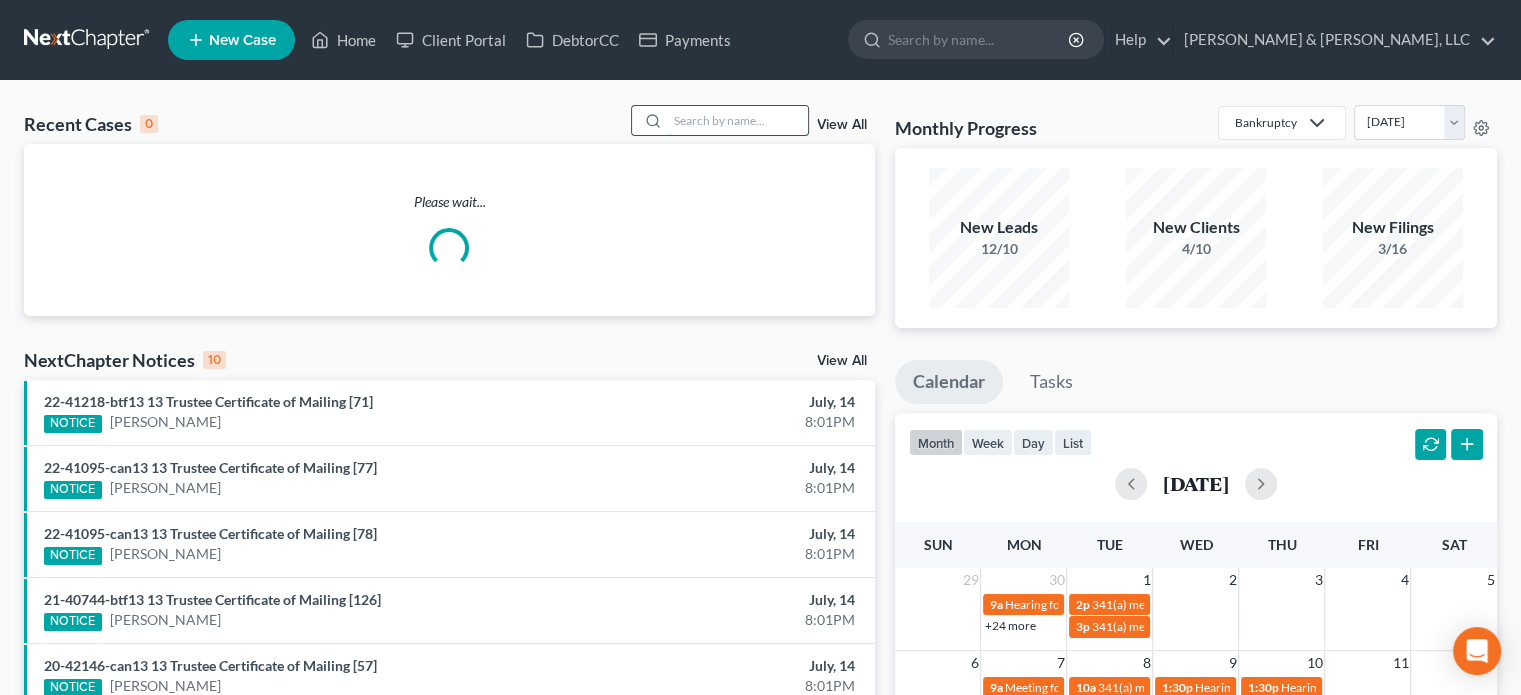 click at bounding box center (738, 120) 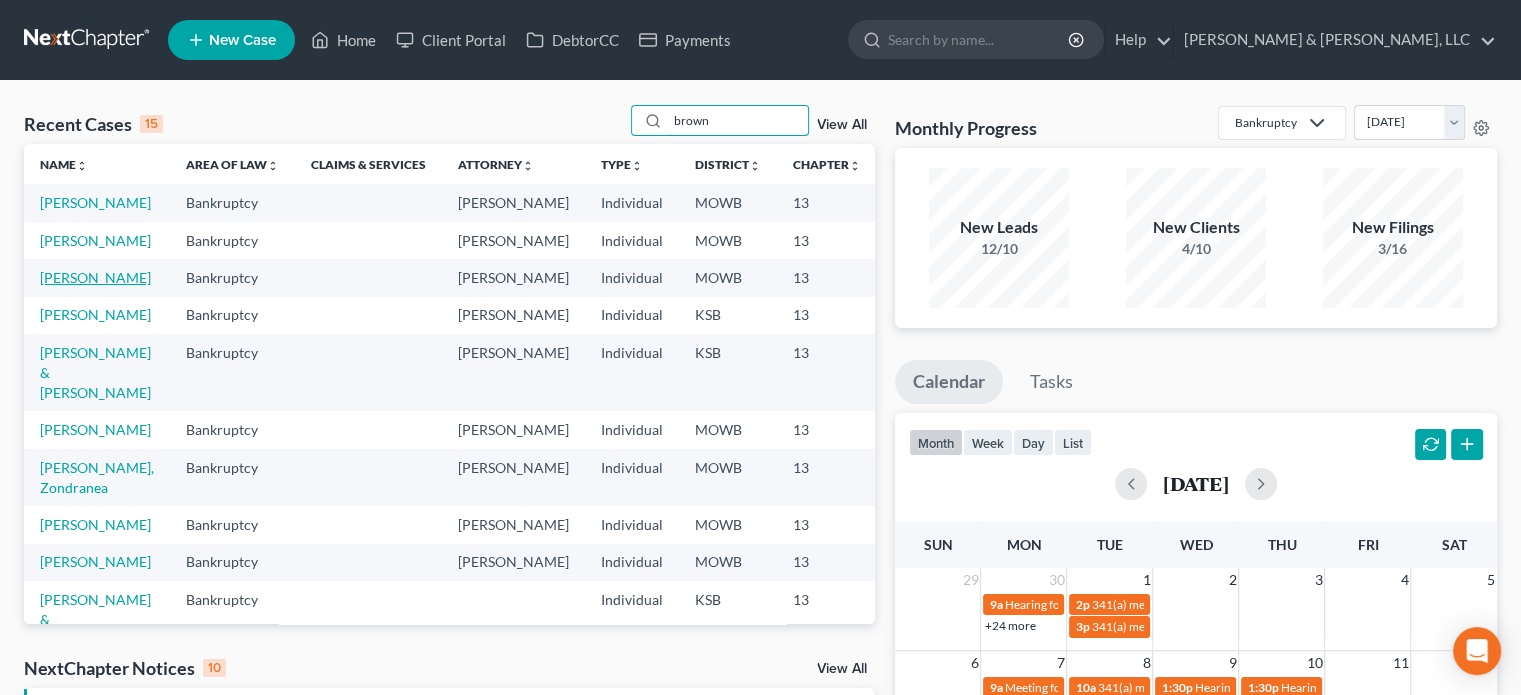 type on "brown" 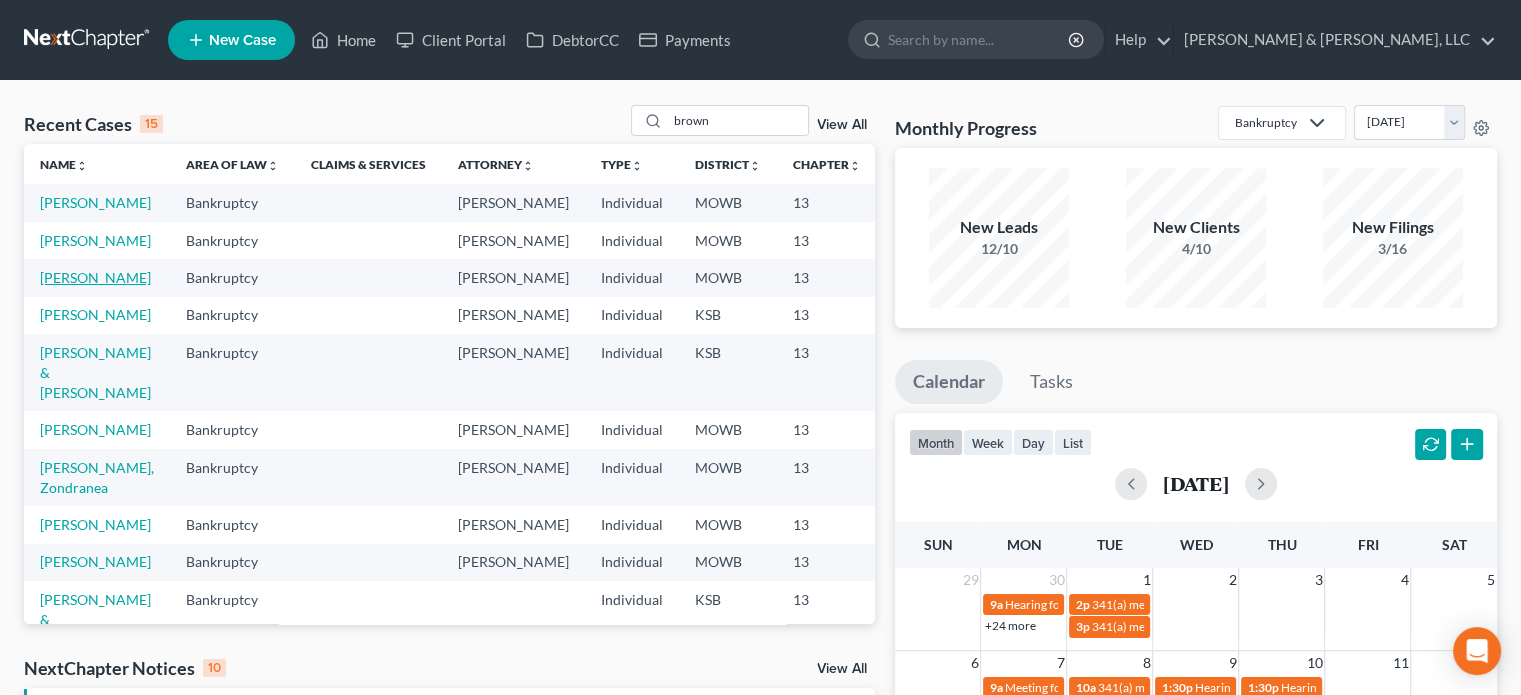 click on "[PERSON_NAME]" at bounding box center [95, 277] 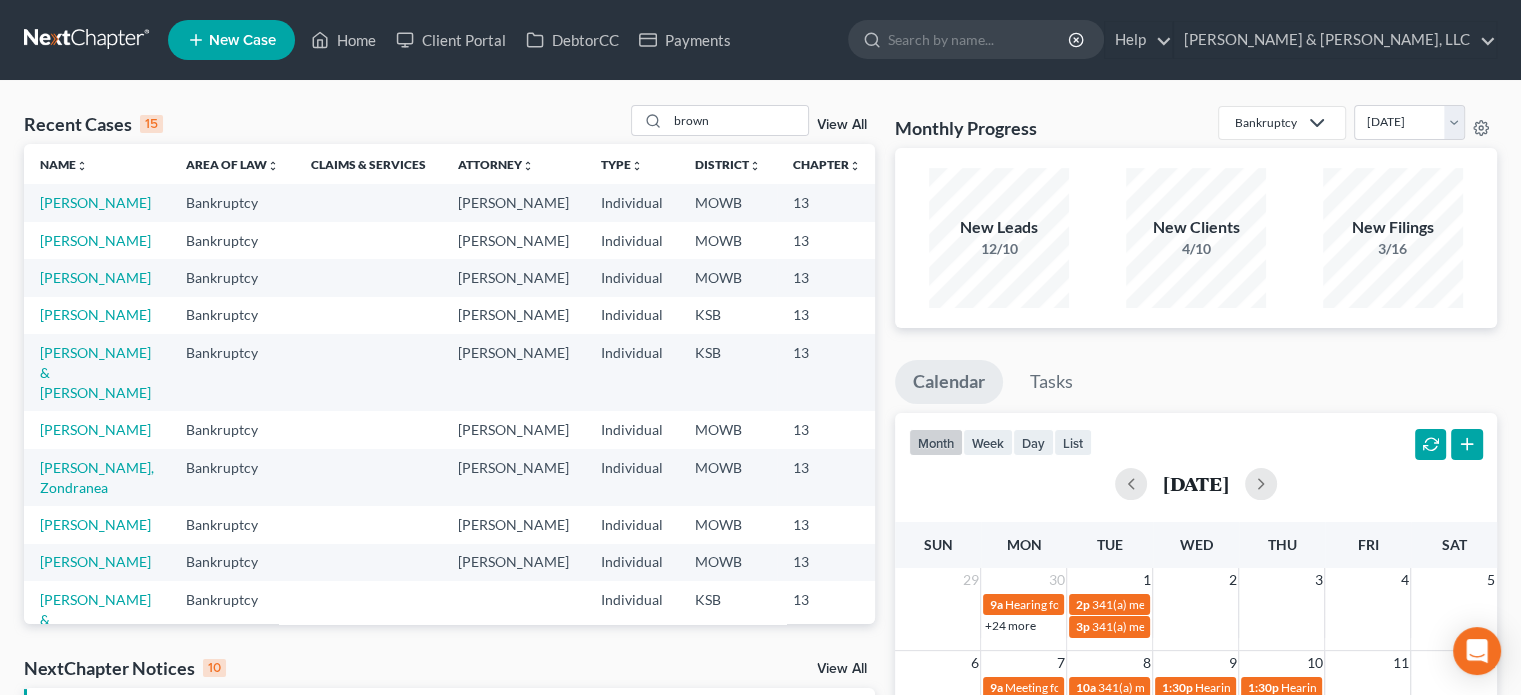 select on "6" 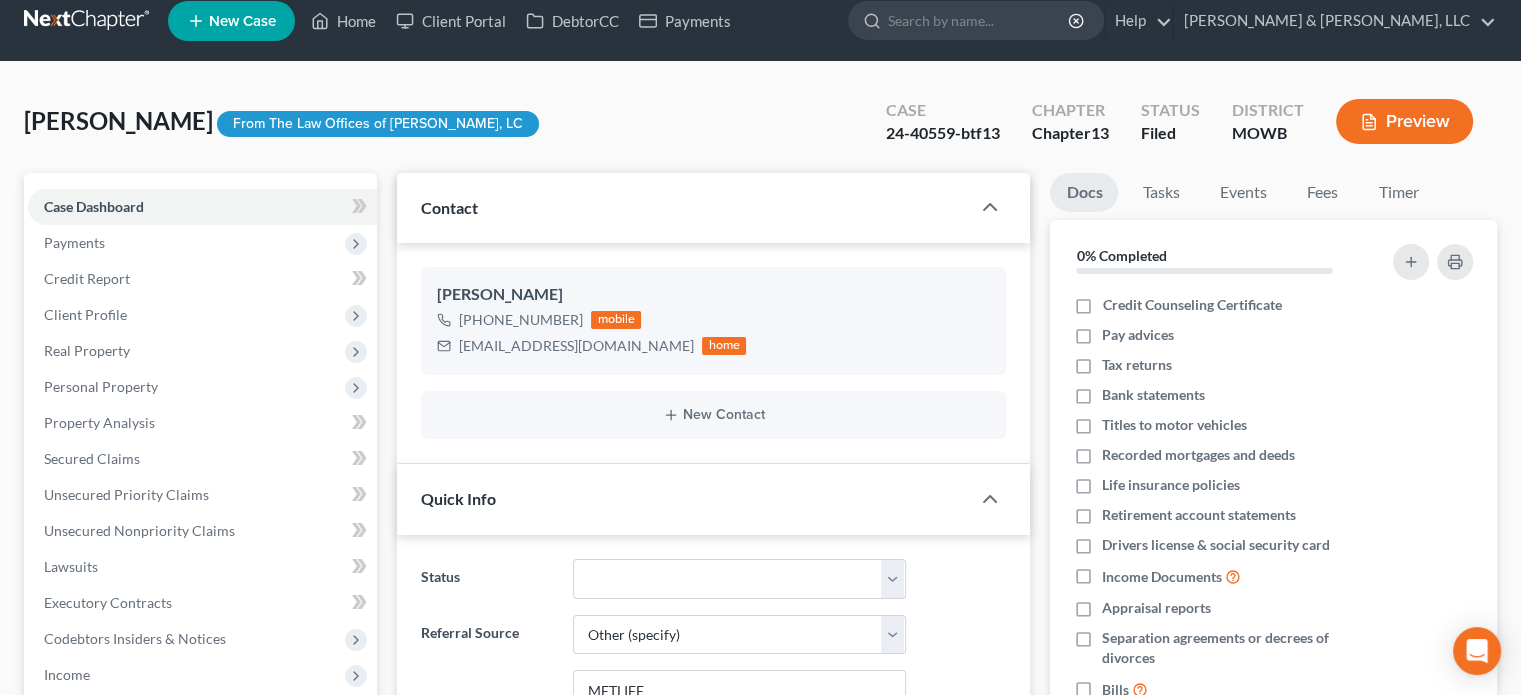 scroll, scrollTop: 1304, scrollLeft: 0, axis: vertical 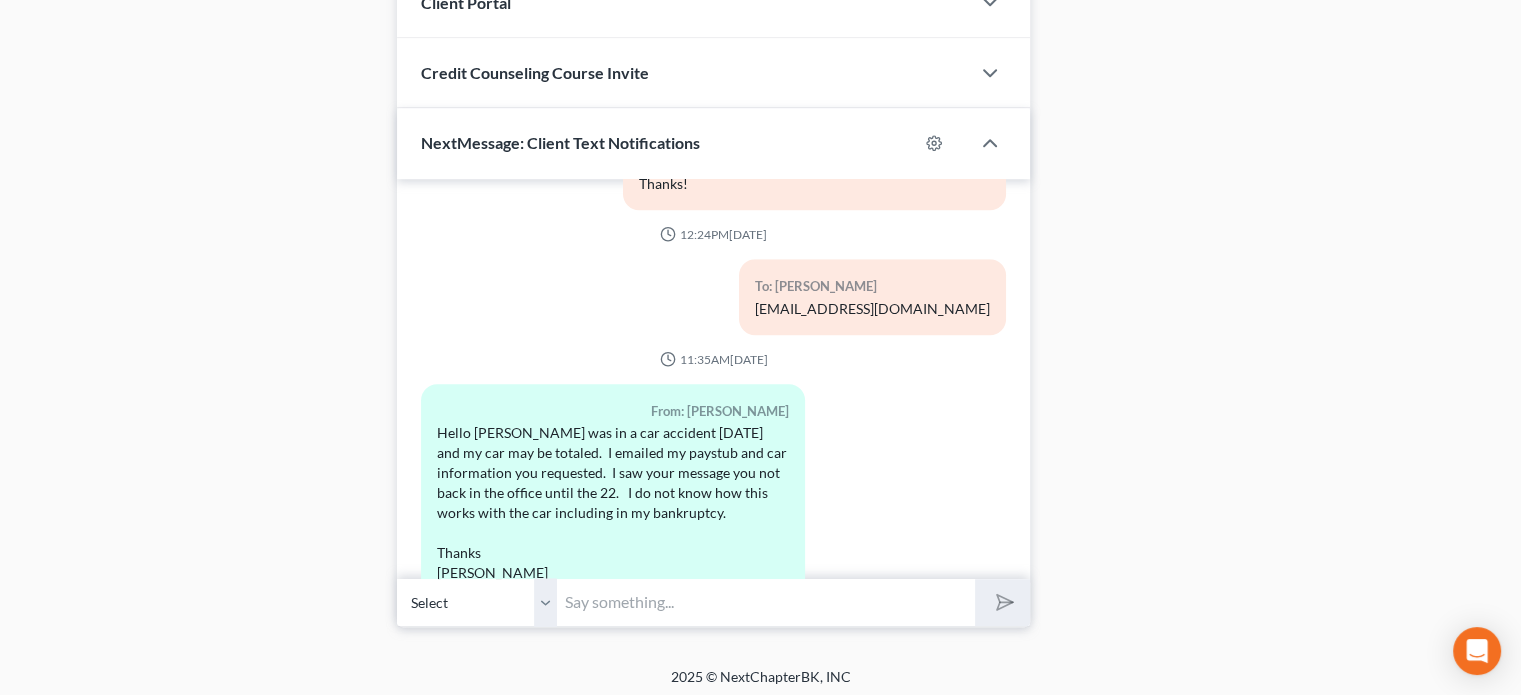 click at bounding box center (766, 602) 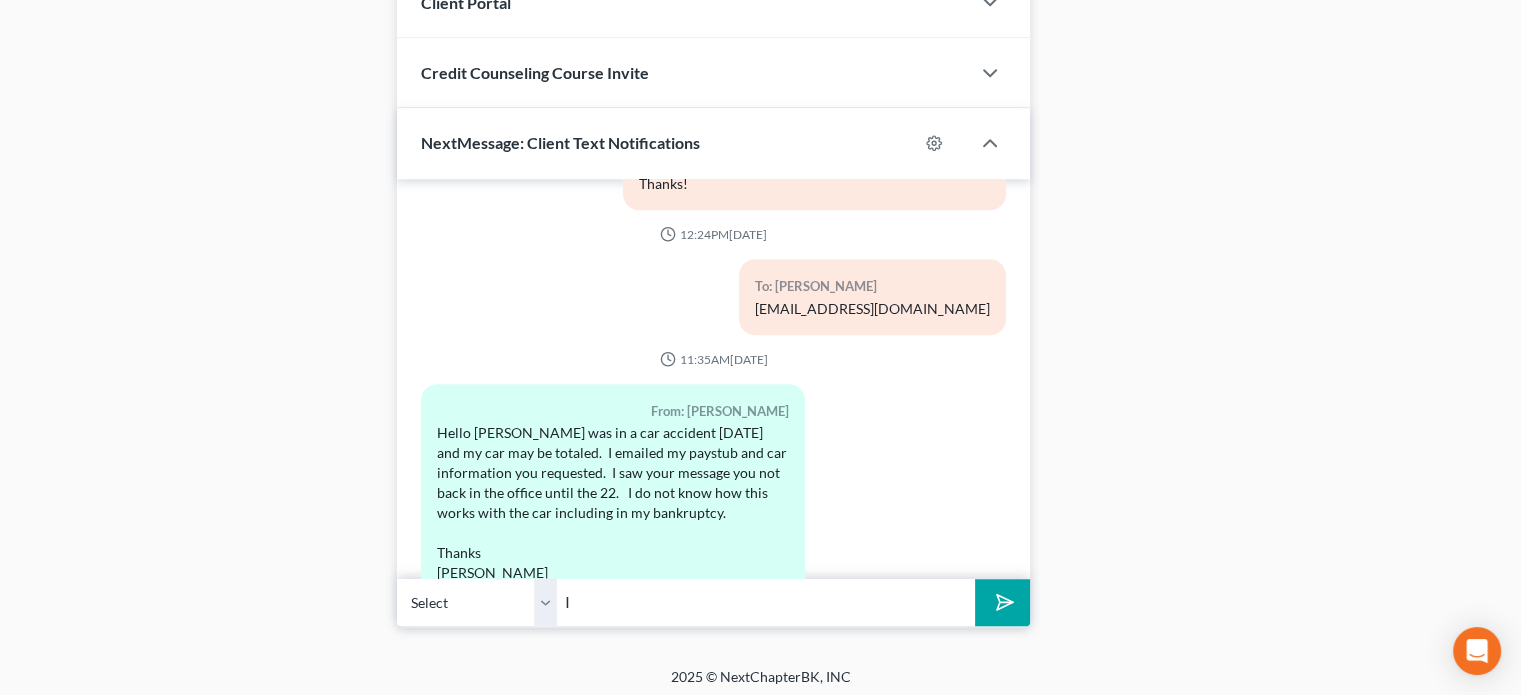 type on "I" 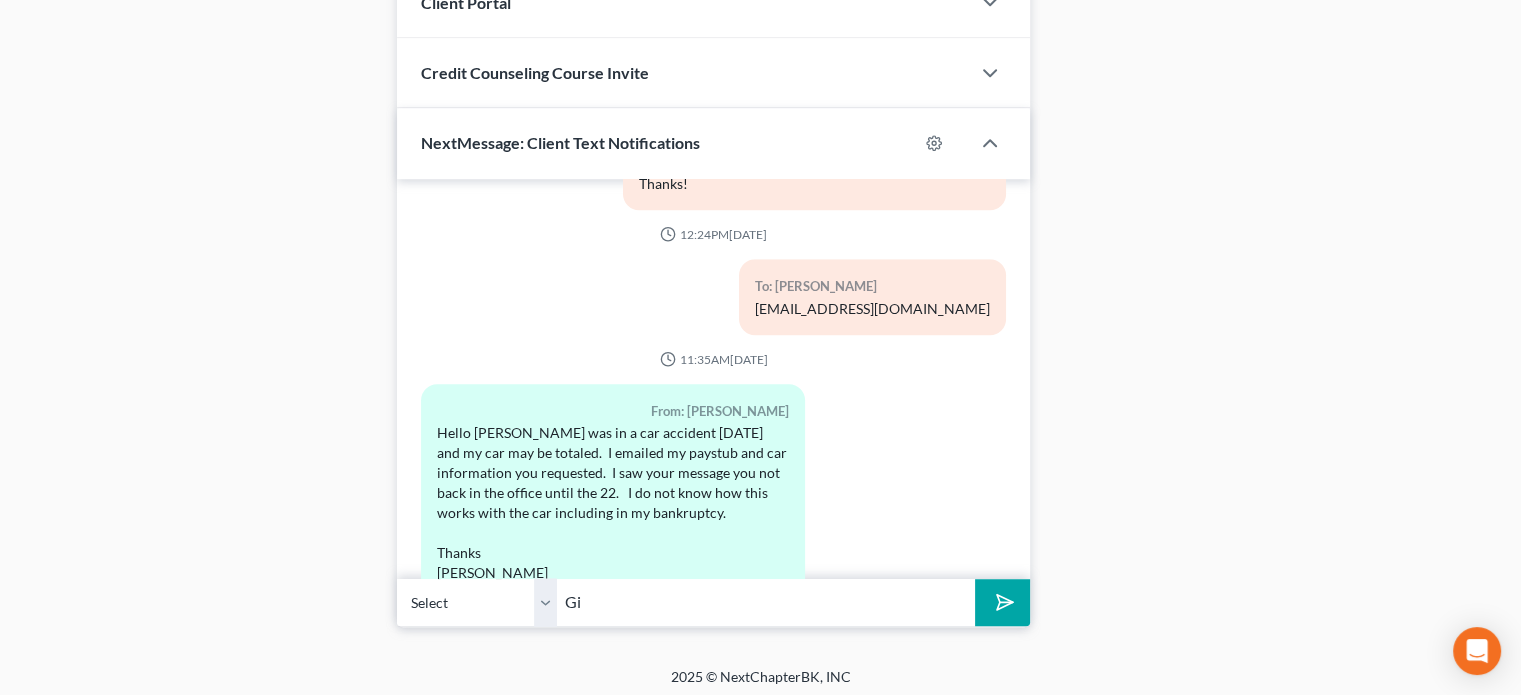 type on "G" 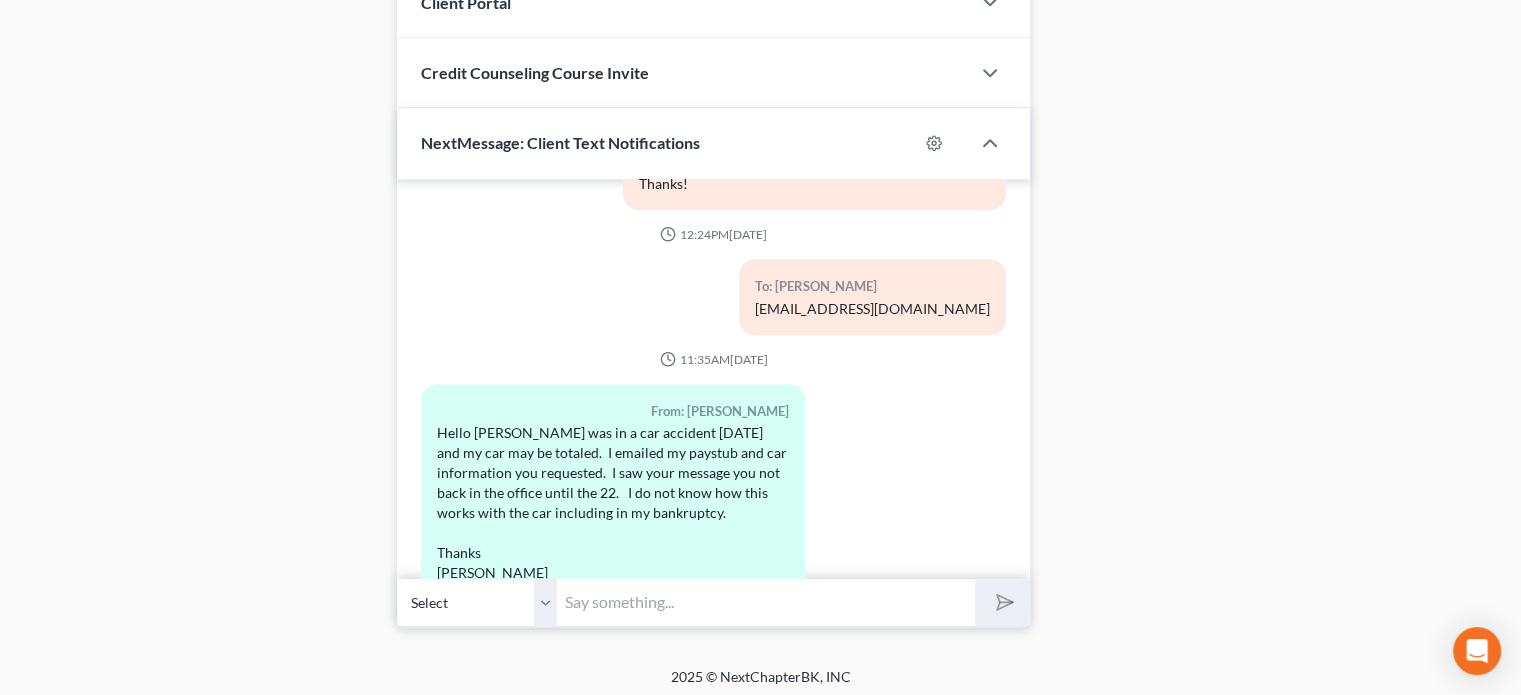 type on "a" 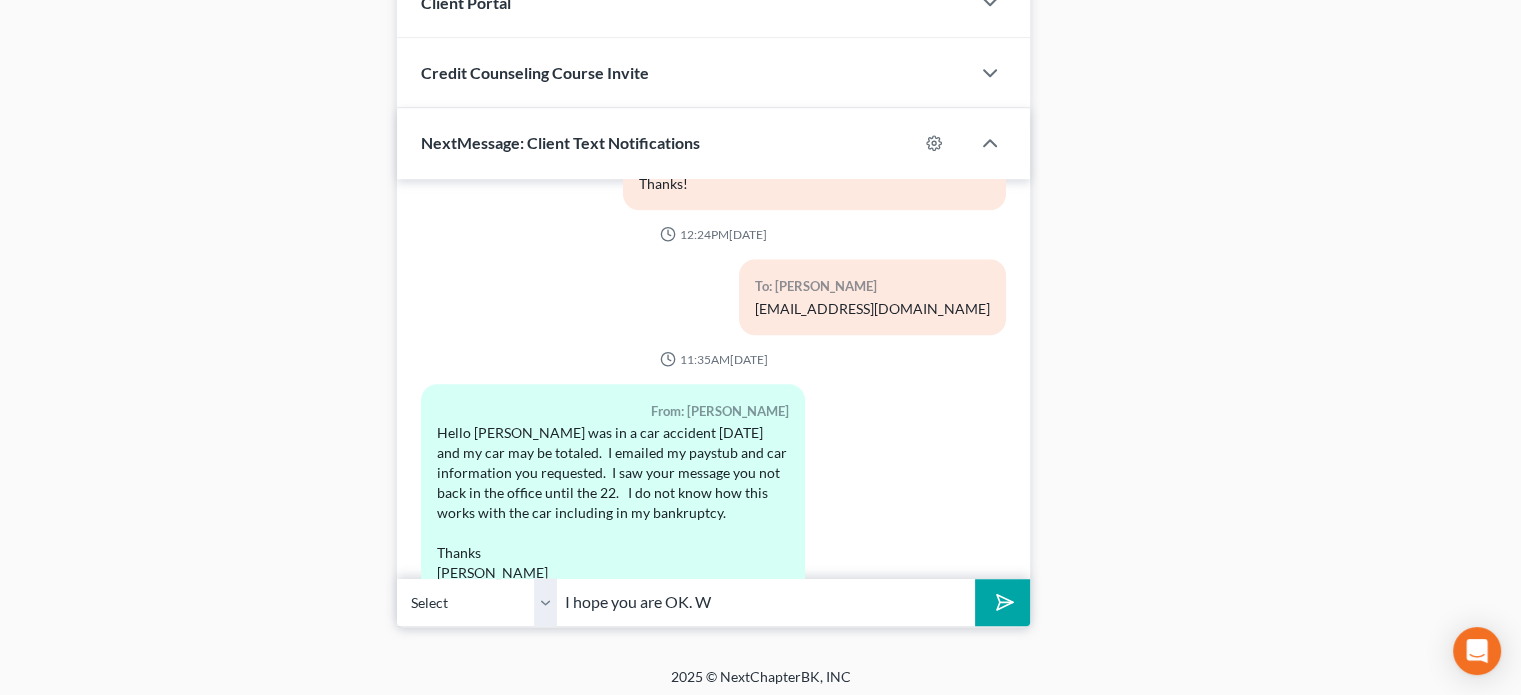 type on "I hope you are OK." 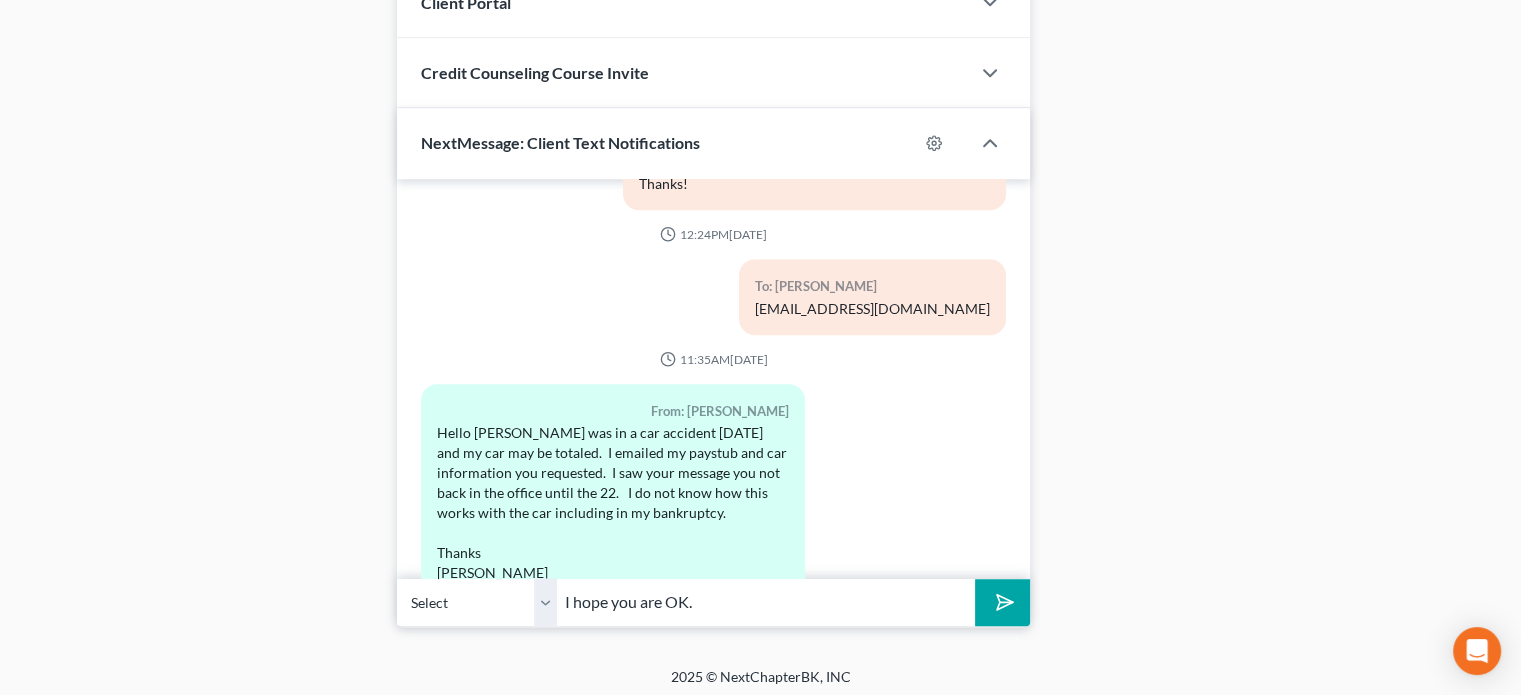 click at bounding box center [1002, 602] 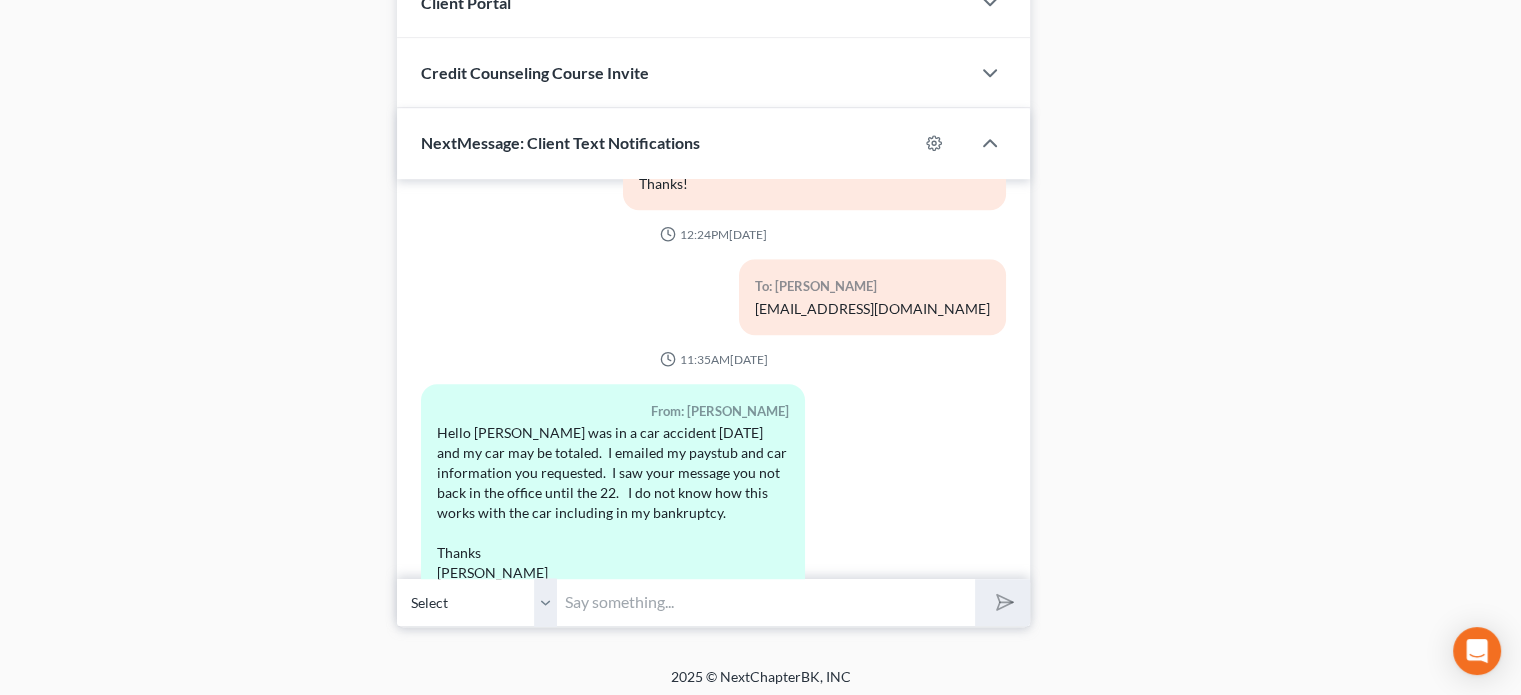 scroll, scrollTop: 1852, scrollLeft: 0, axis: vertical 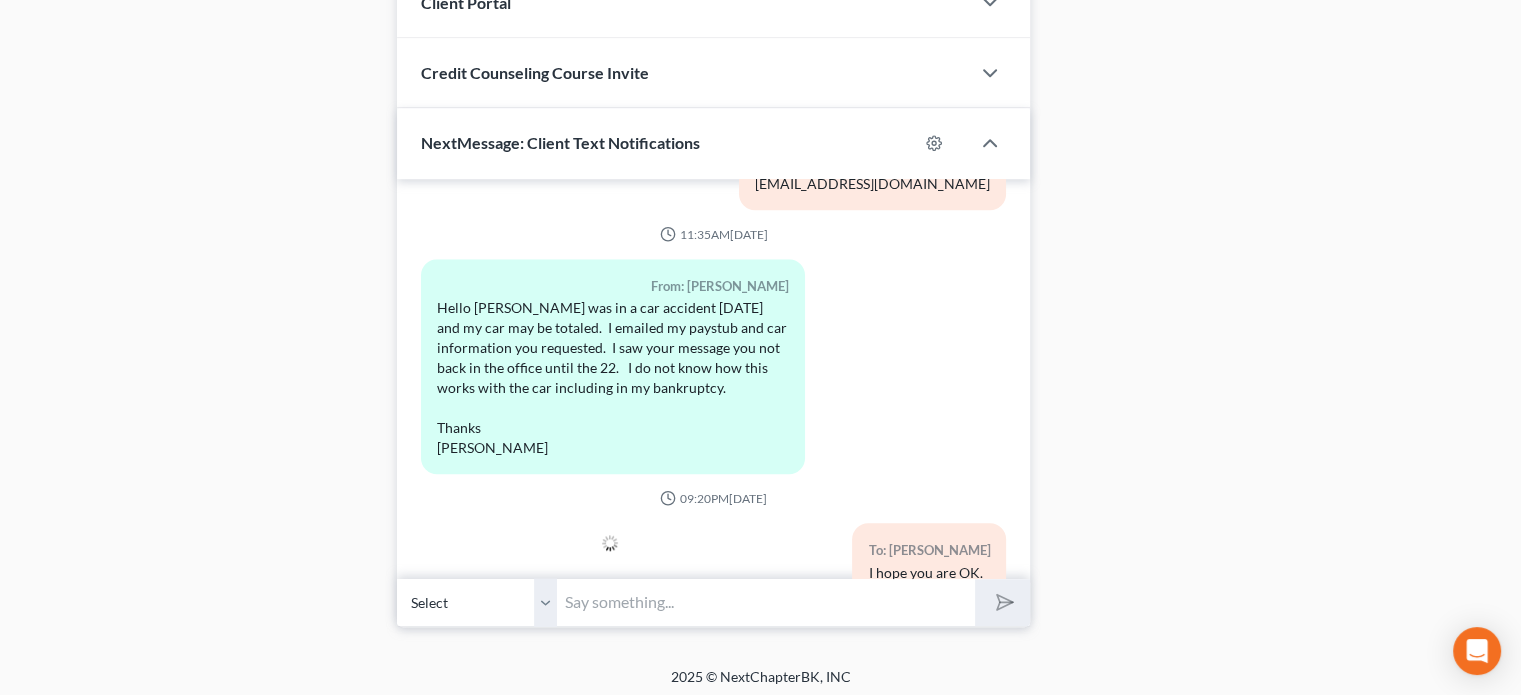 click at bounding box center [766, 602] 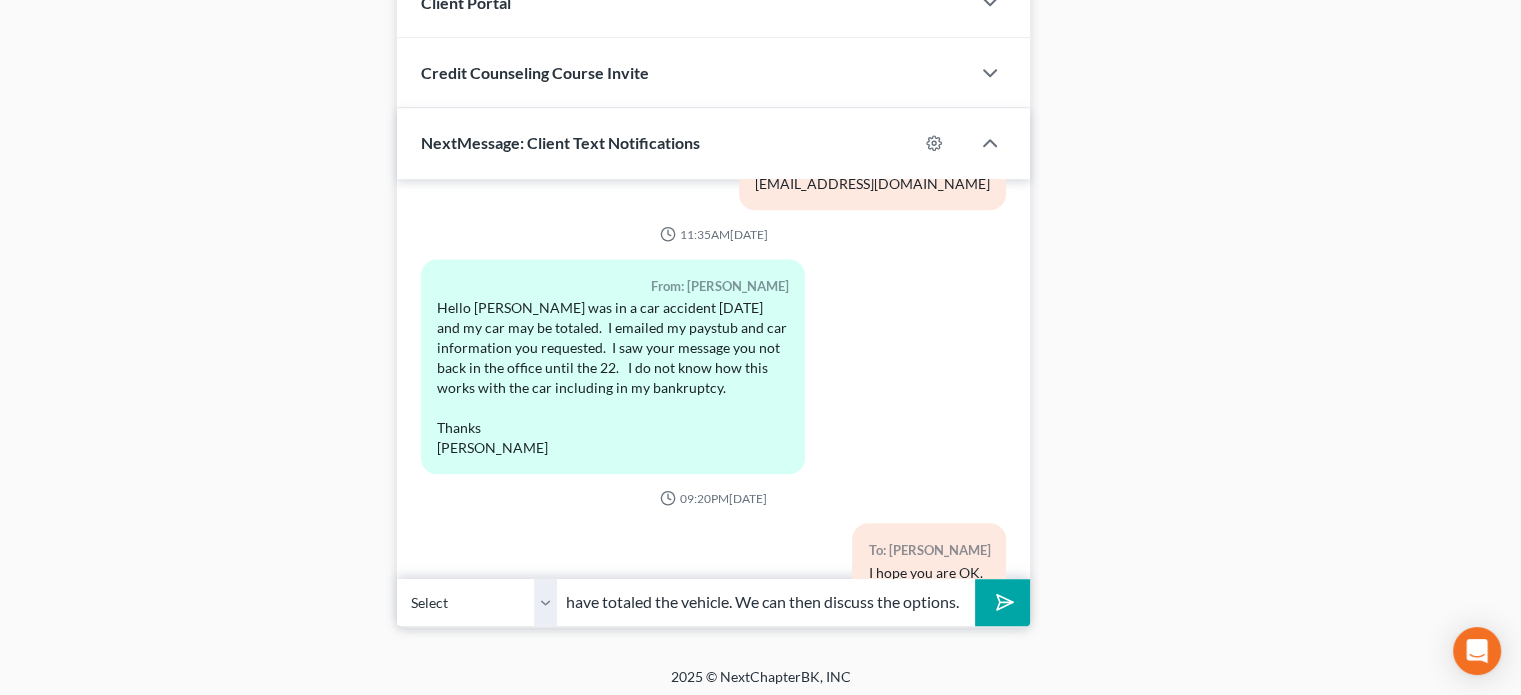 scroll, scrollTop: 0, scrollLeft: 343, axis: horizontal 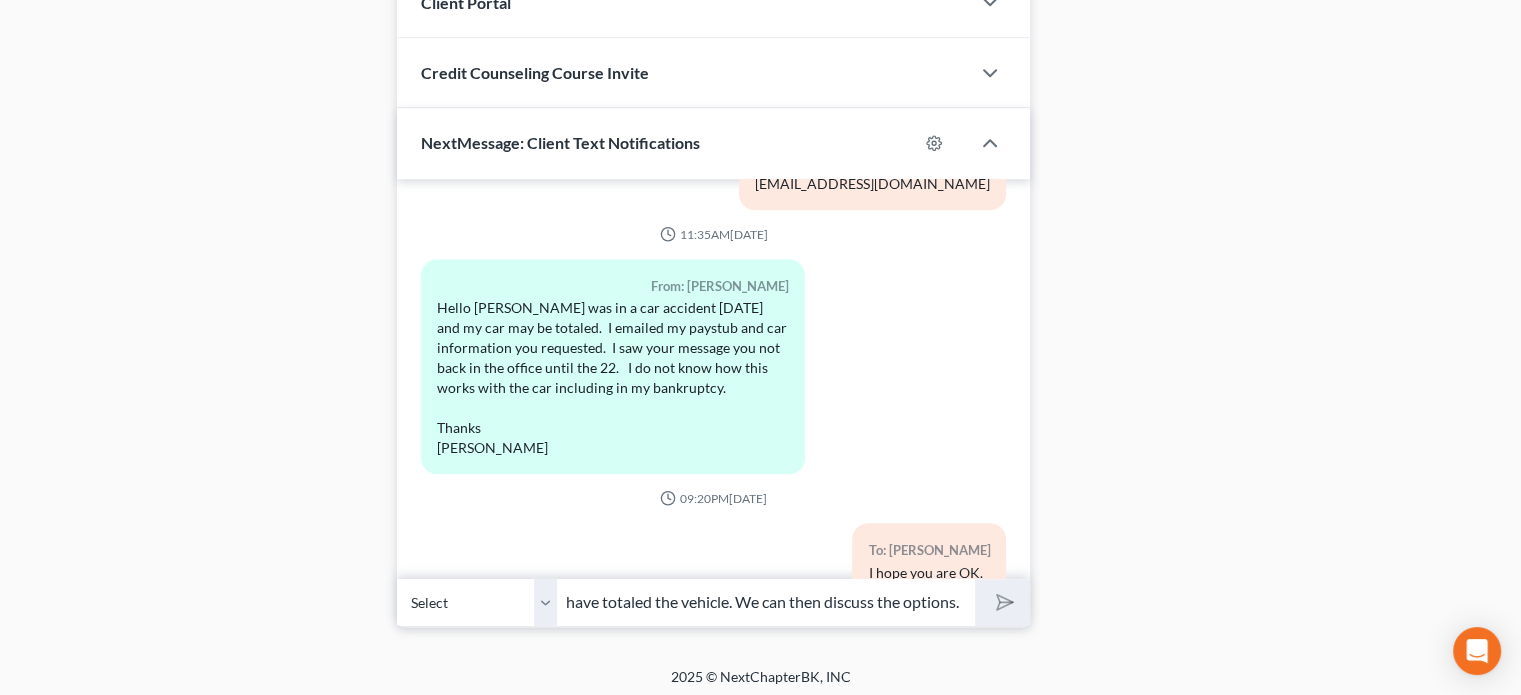 type 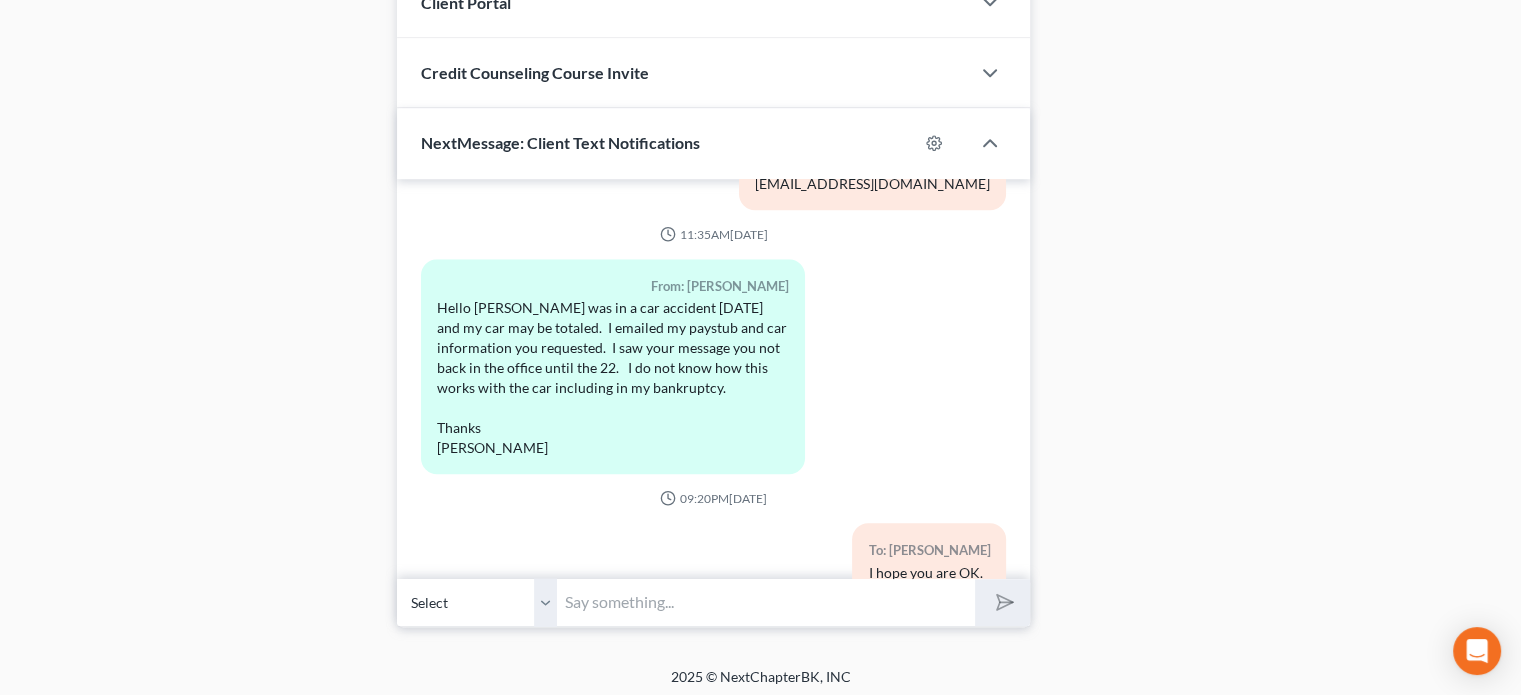scroll, scrollTop: 0, scrollLeft: 0, axis: both 